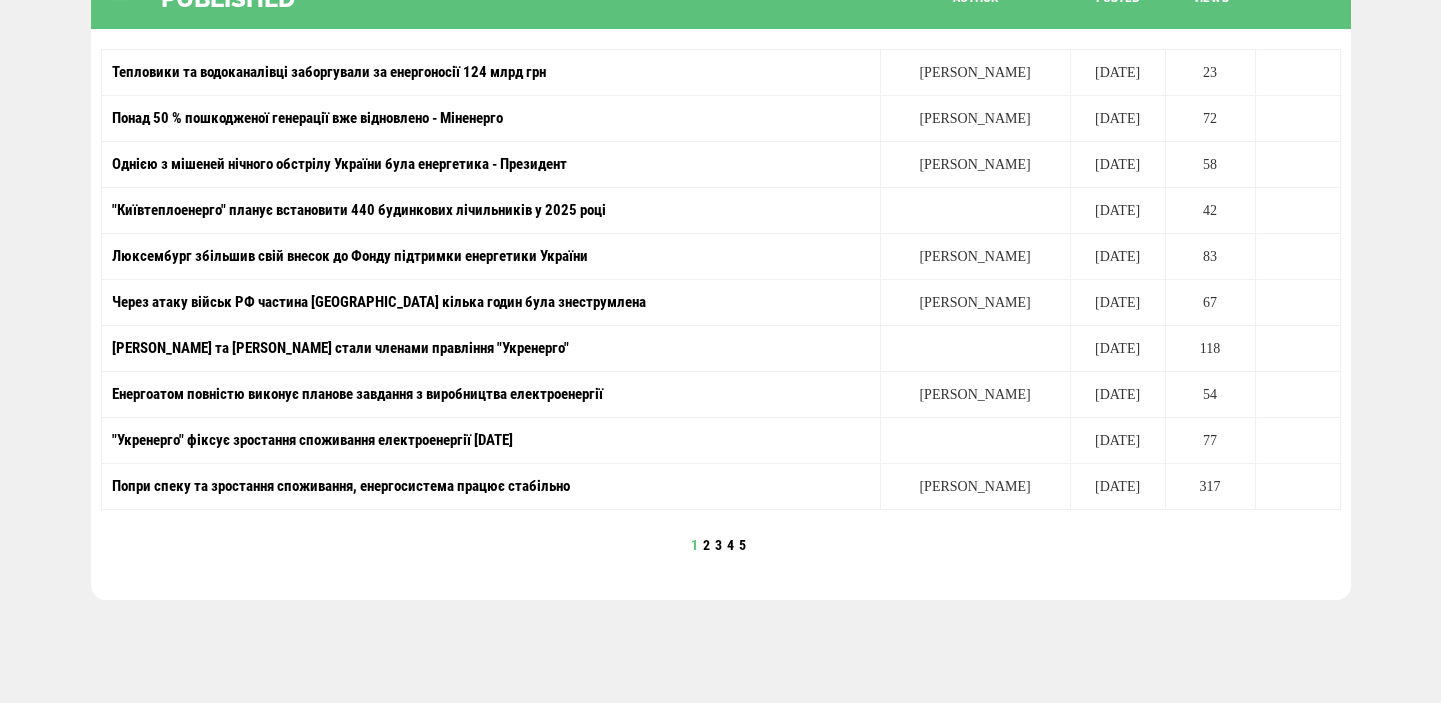 scroll, scrollTop: 424, scrollLeft: 0, axis: vertical 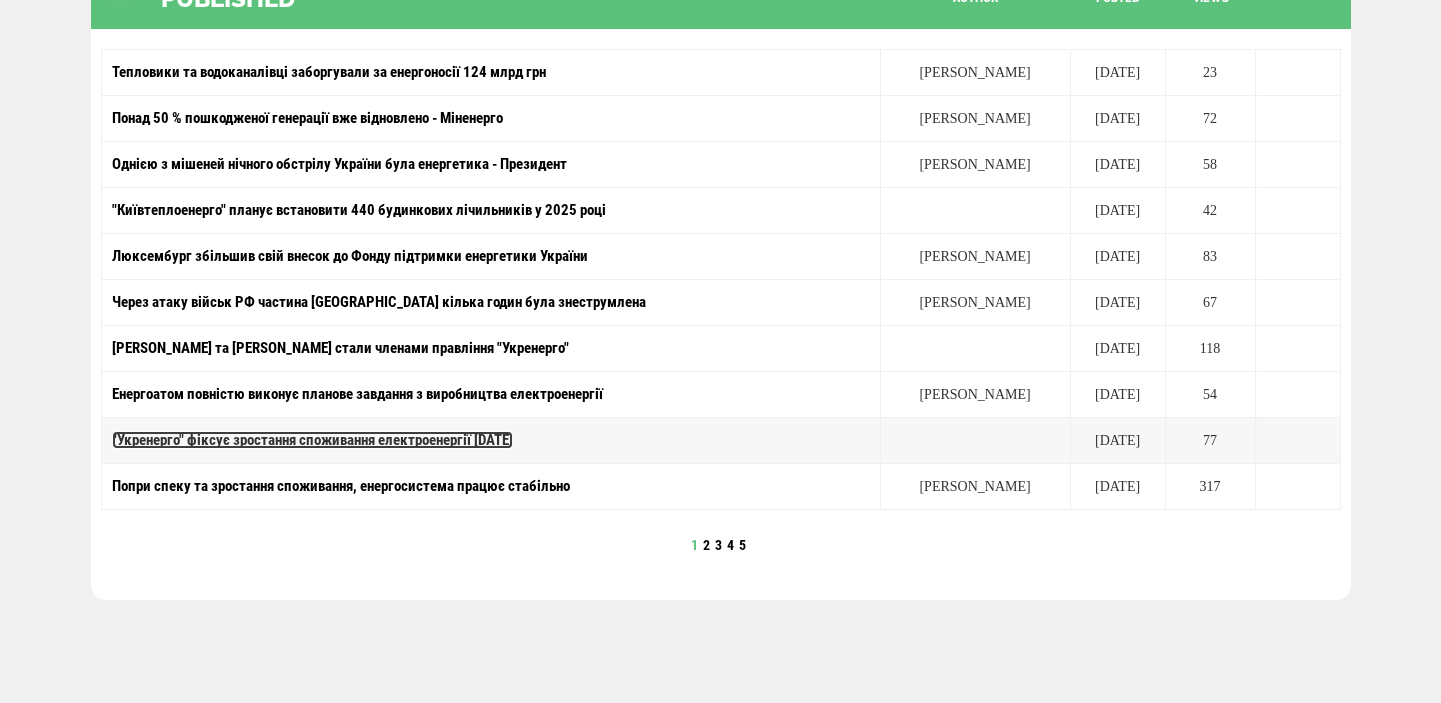 click on ""Укренерго" фіксує зростання споживання електроенергії [DATE]" at bounding box center [312, 440] 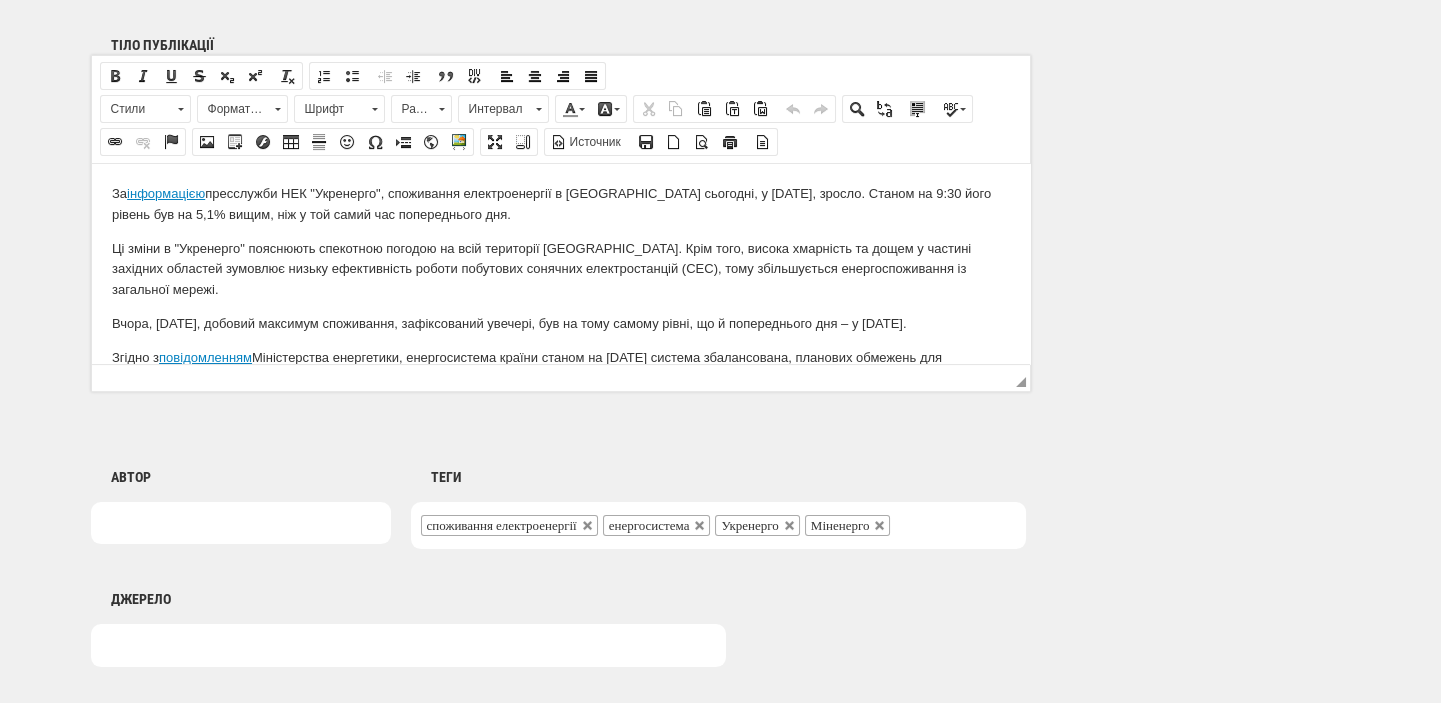 scroll, scrollTop: 0, scrollLeft: 0, axis: both 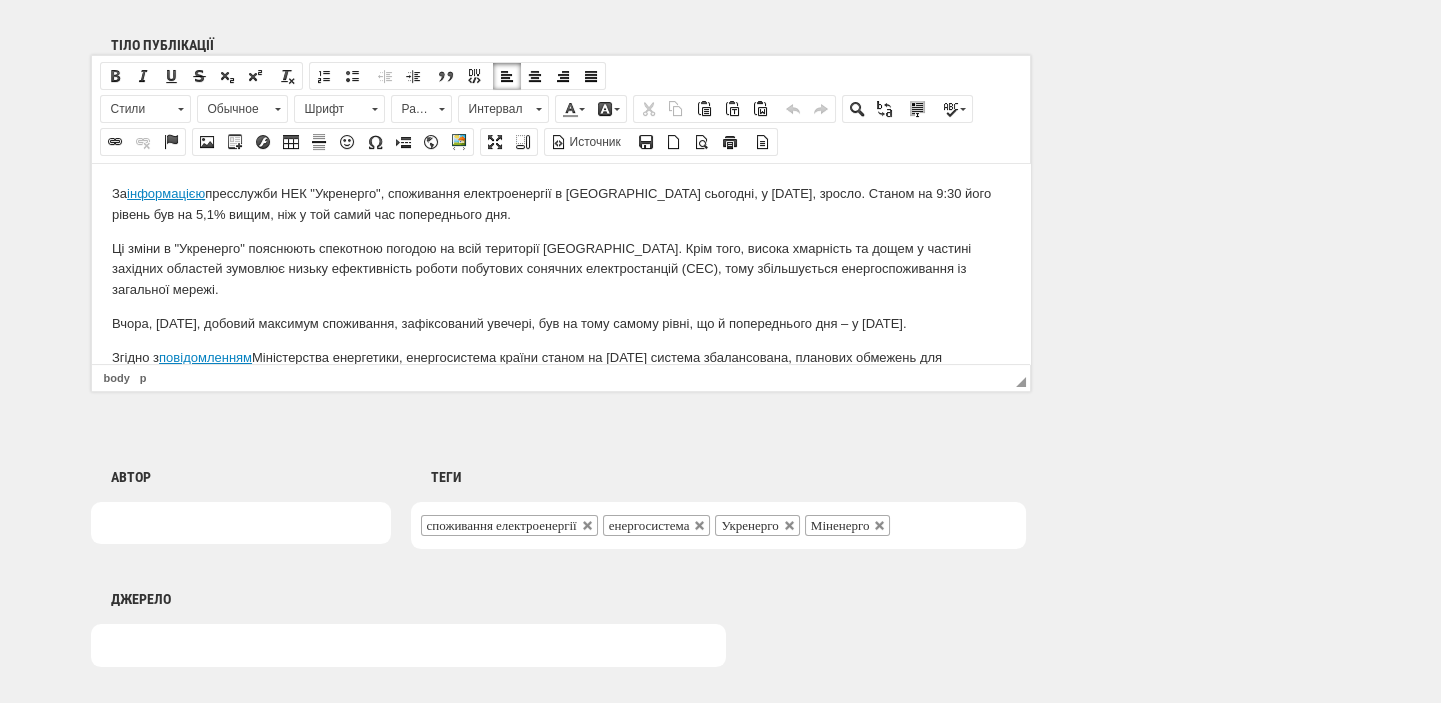 click on "Ці зміни в "Укренерго" пояснюють спекотною погодою на всій території України. Крім того, висока хмарність та дощем у частині західних областей зумовлює низьку ефективність роботи побутових сонячних електростанцій (СЕС), тому збільшується енергоспоживання із загальної мережі." at bounding box center (560, 269) 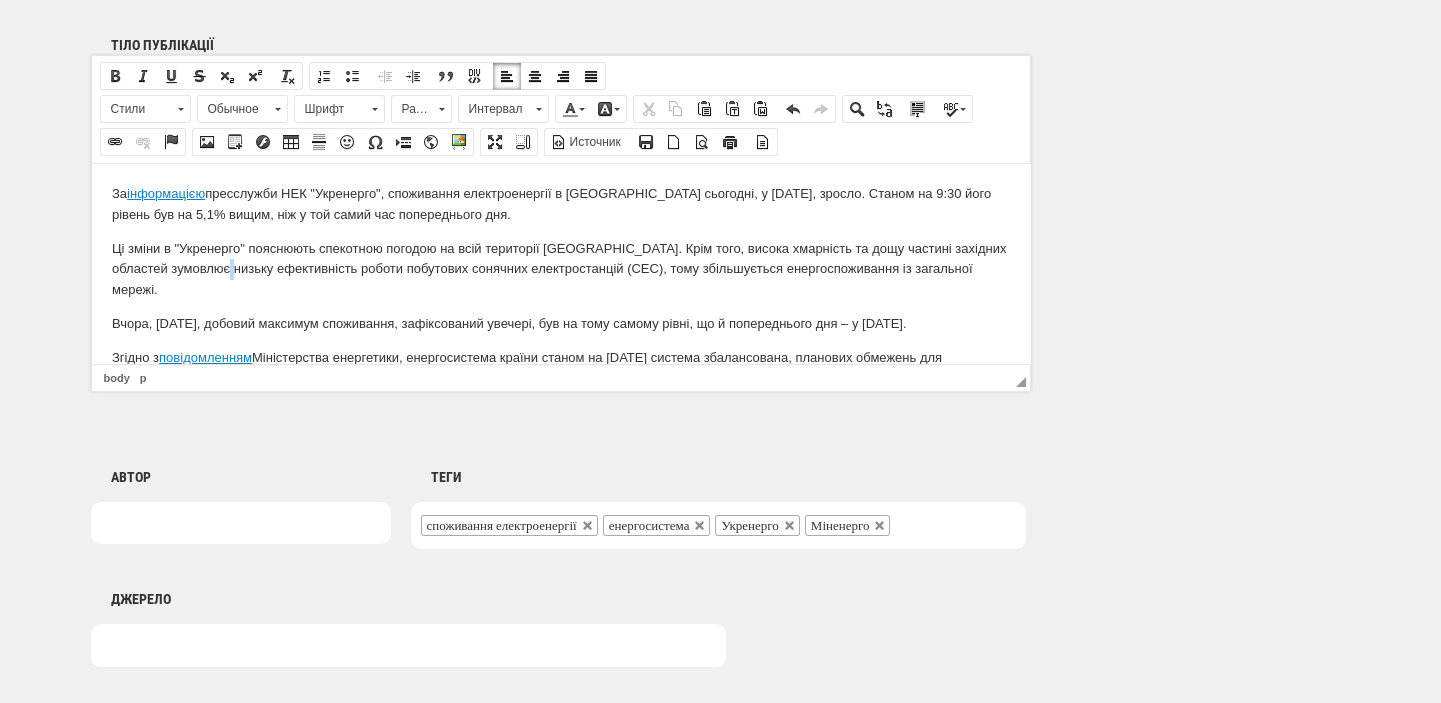 click on "Ці зміни в "Укренерго" пояснюють спекотною погодою на всій території України. Крім того, висока хмарність та дощ  у частині західних областей зумовлює низьку ефективність роботи побутових сонячних електростанцій (СЕС), тому збільшується енергоспоживання із загальної мережі." at bounding box center [560, 269] 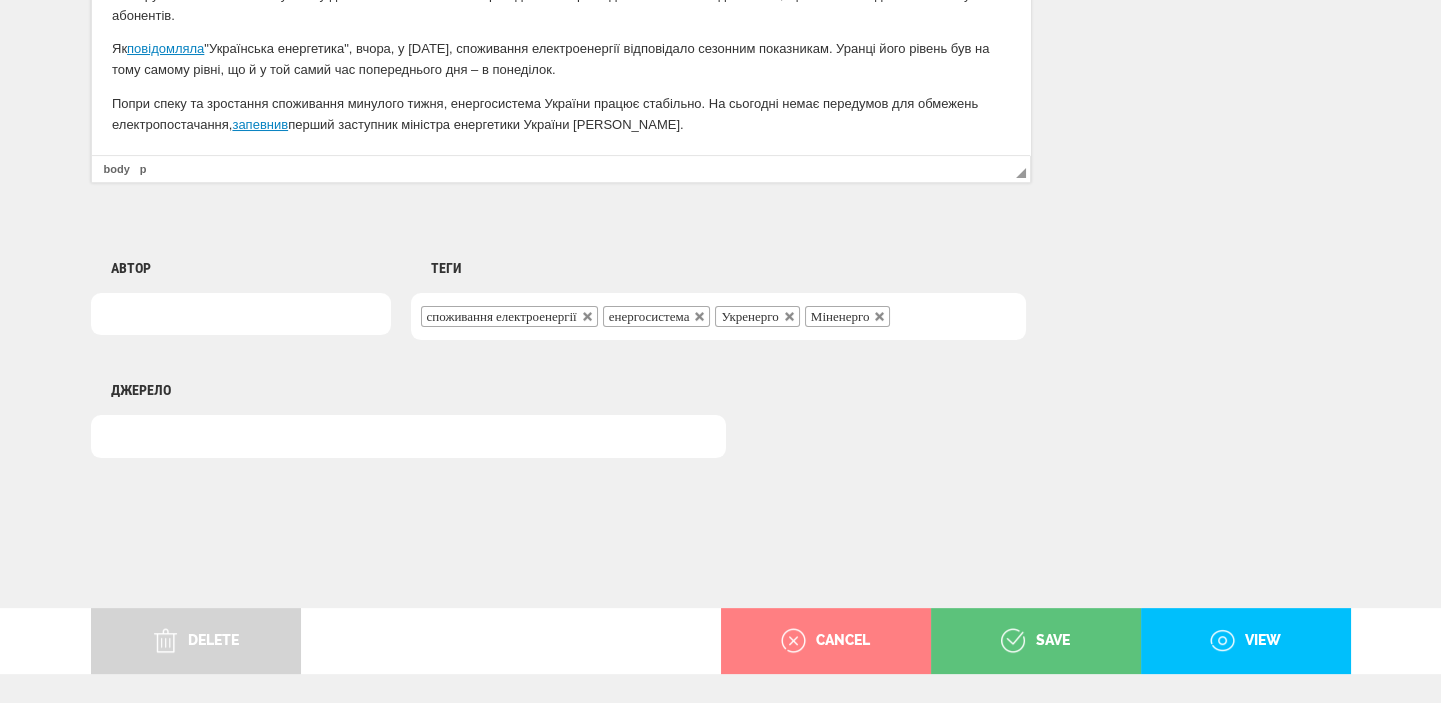 scroll, scrollTop: 1564, scrollLeft: 0, axis: vertical 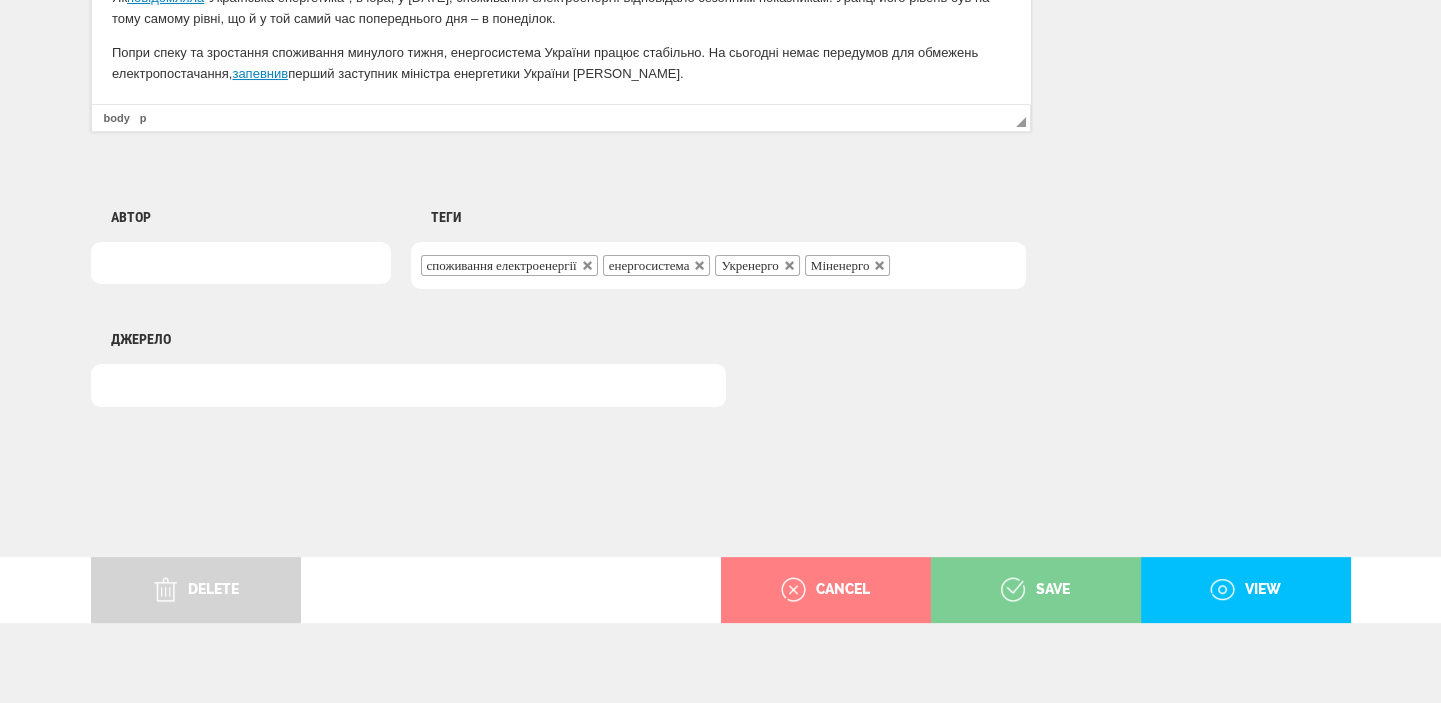 click on "save" at bounding box center (1035, 590) 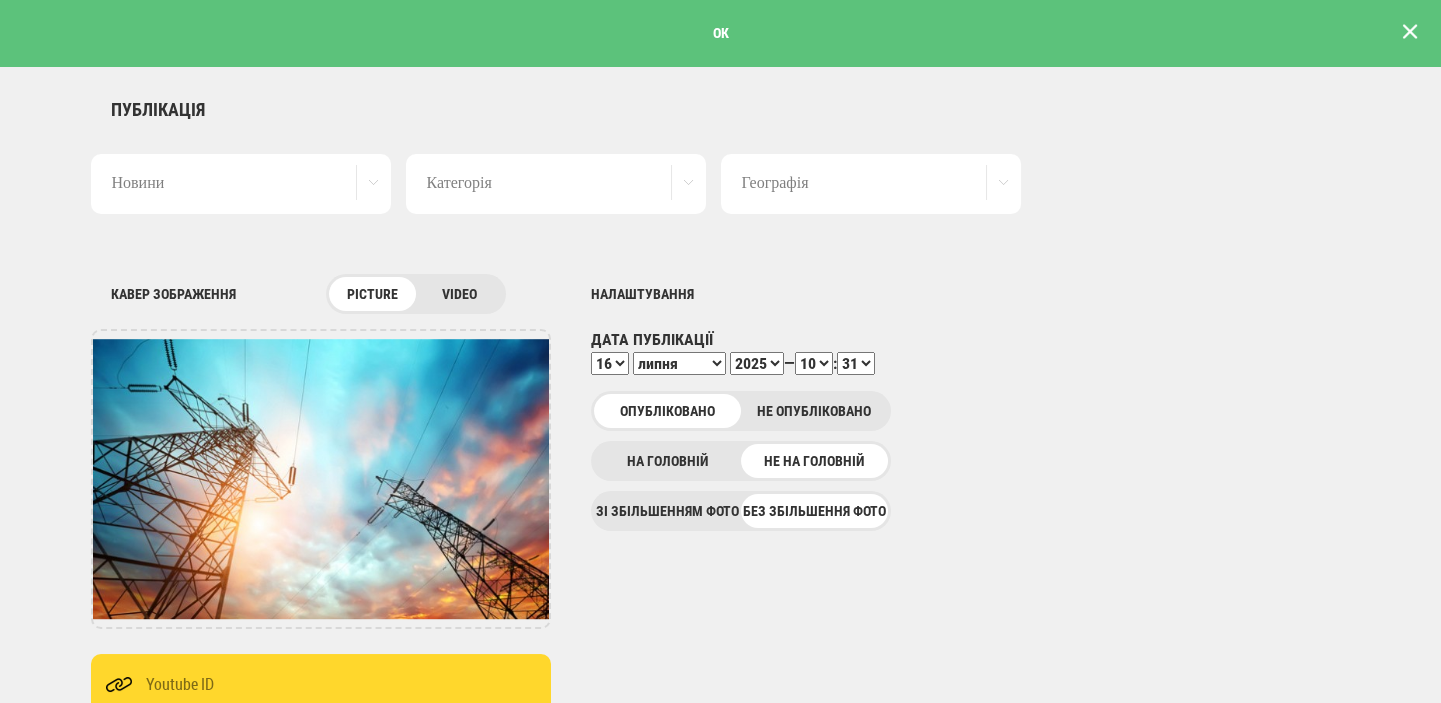 scroll, scrollTop: 0, scrollLeft: 0, axis: both 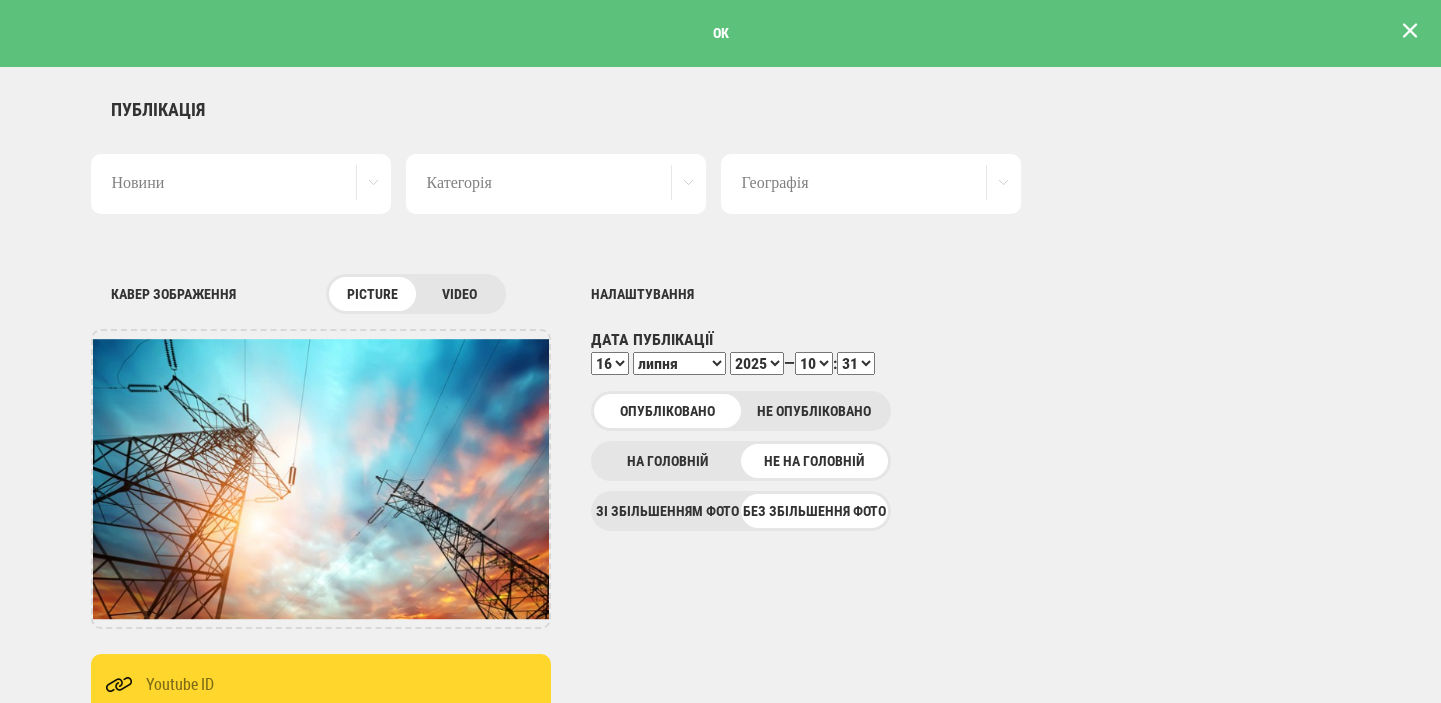 click at bounding box center [1410, 31] 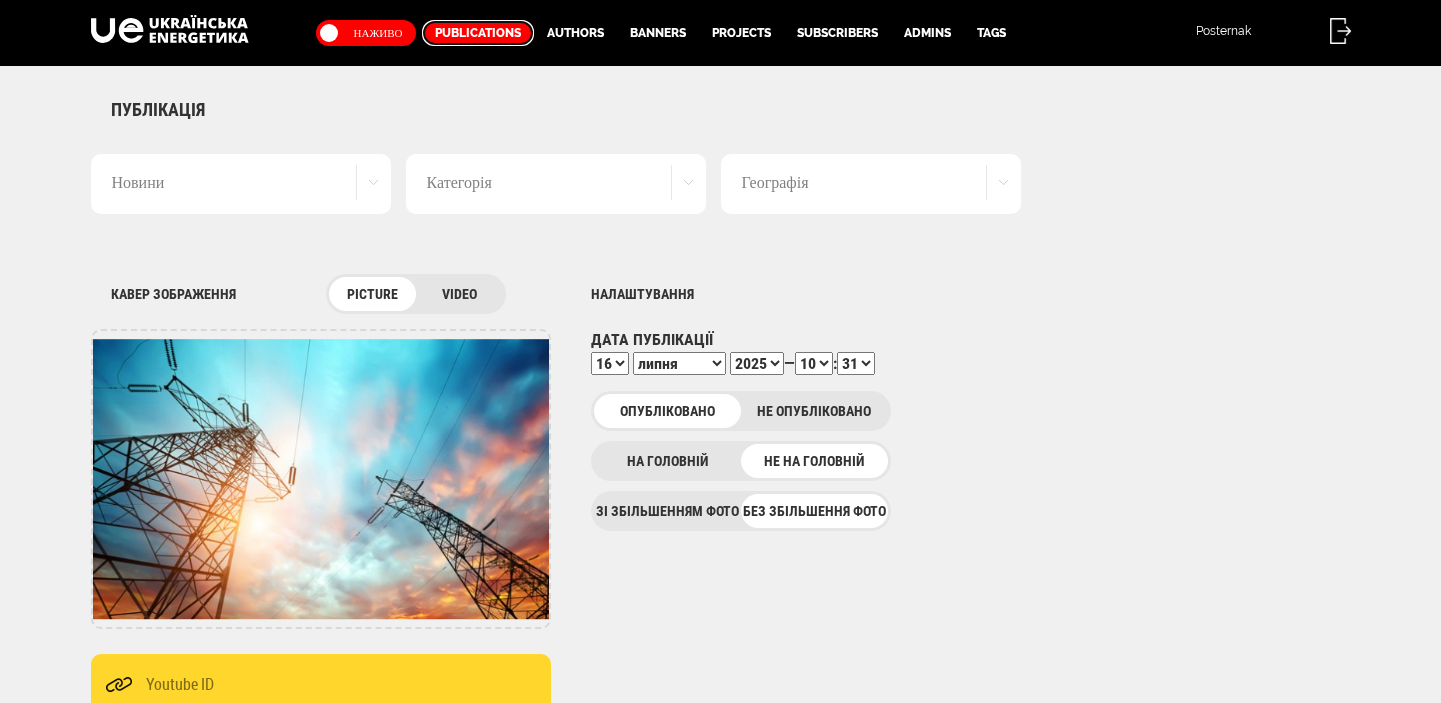 click on "Publications" at bounding box center (478, 33) 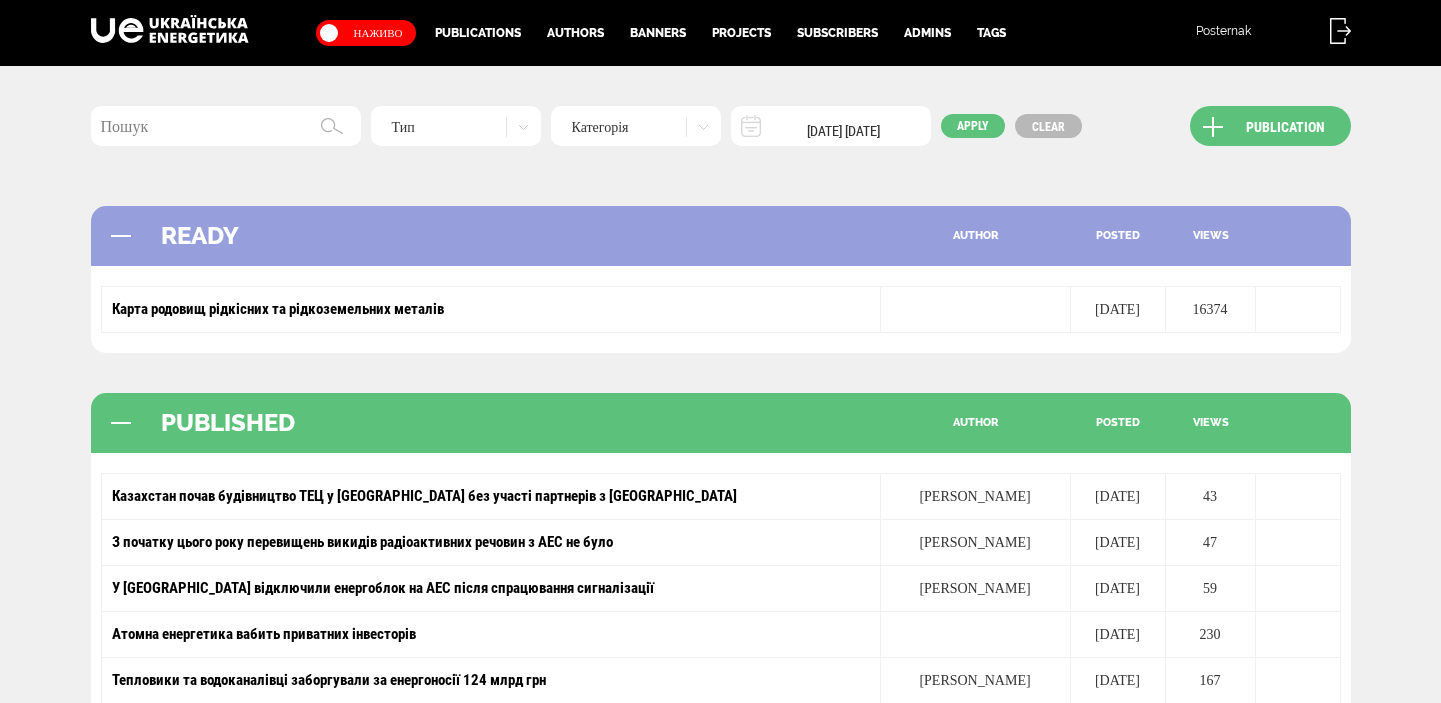scroll, scrollTop: 0, scrollLeft: 0, axis: both 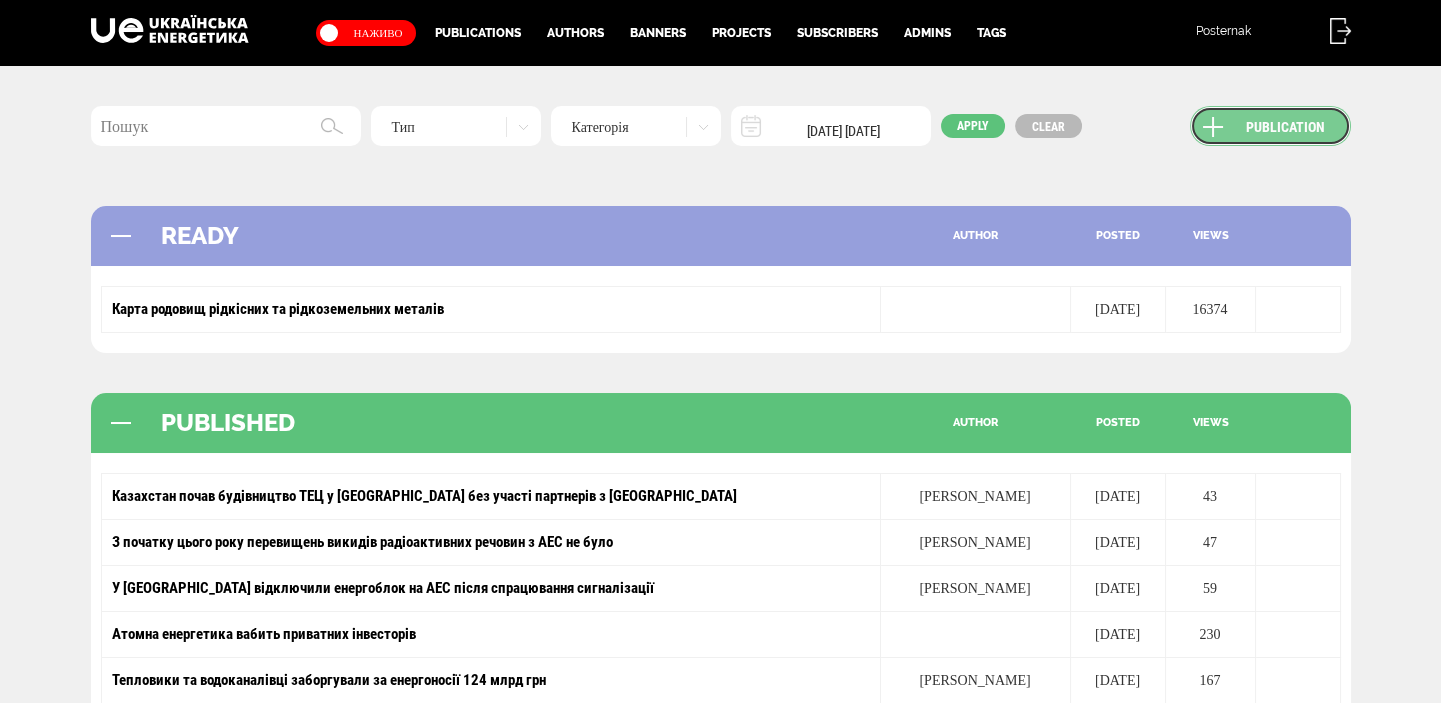 click on "Publication" at bounding box center (1270, 126) 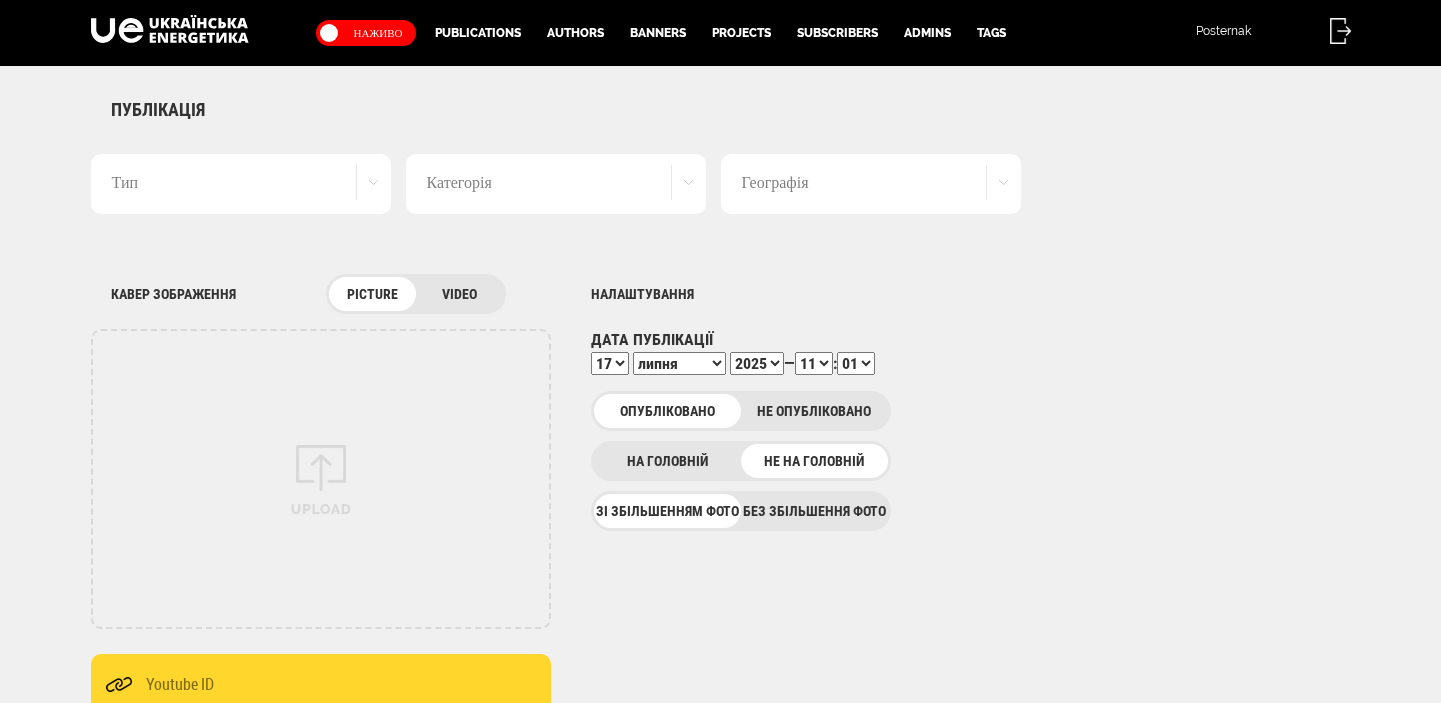 scroll, scrollTop: 0, scrollLeft: 0, axis: both 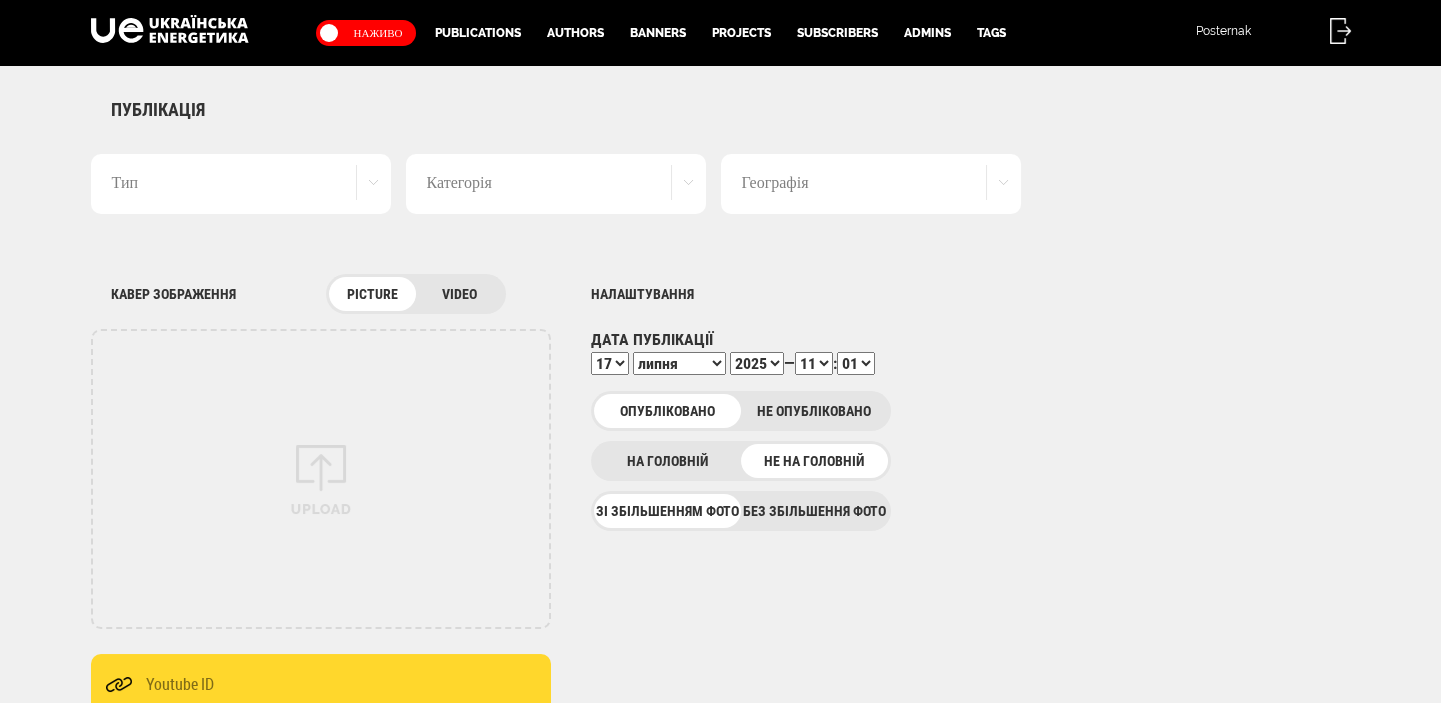 click on "Без збільшення фото" at bounding box center (814, 511) 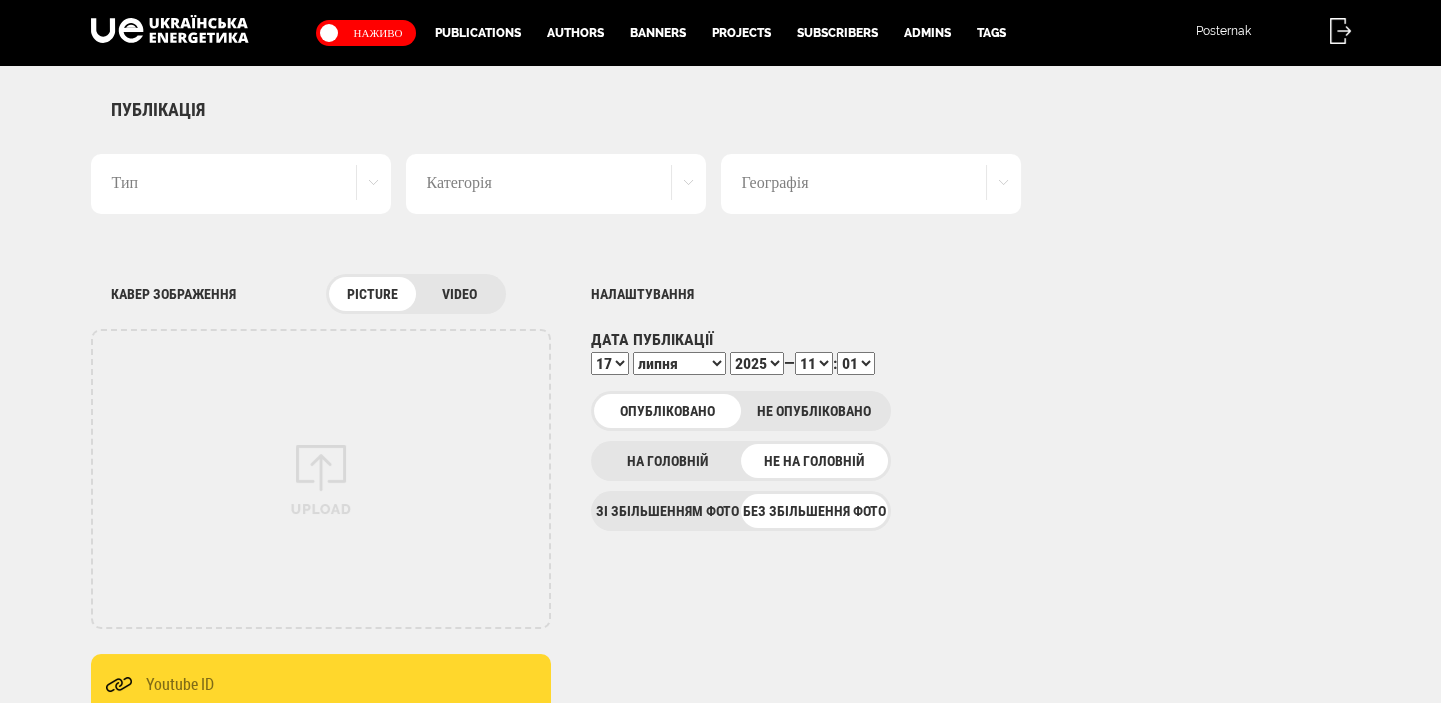 click on "Тип" at bounding box center (241, 184) 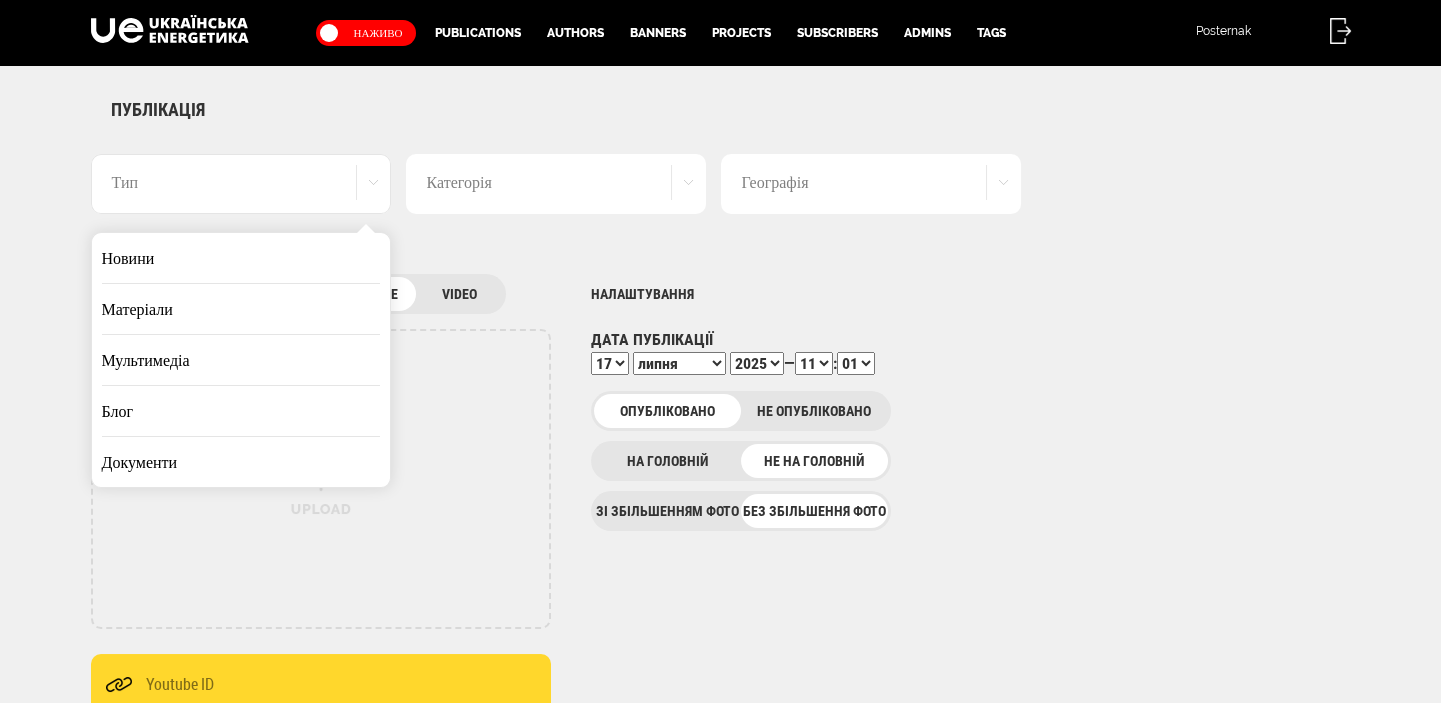 click on "Новини" at bounding box center (241, 258) 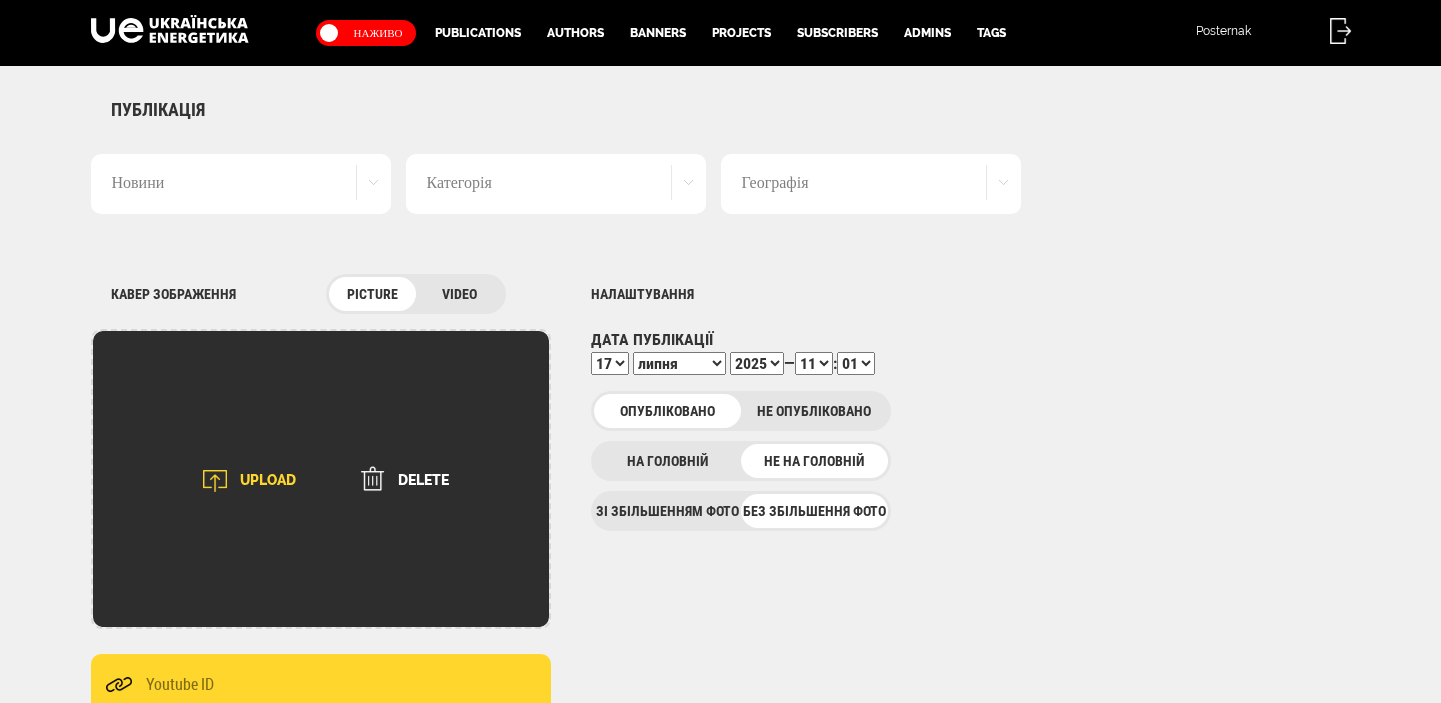 click at bounding box center (215, 481) 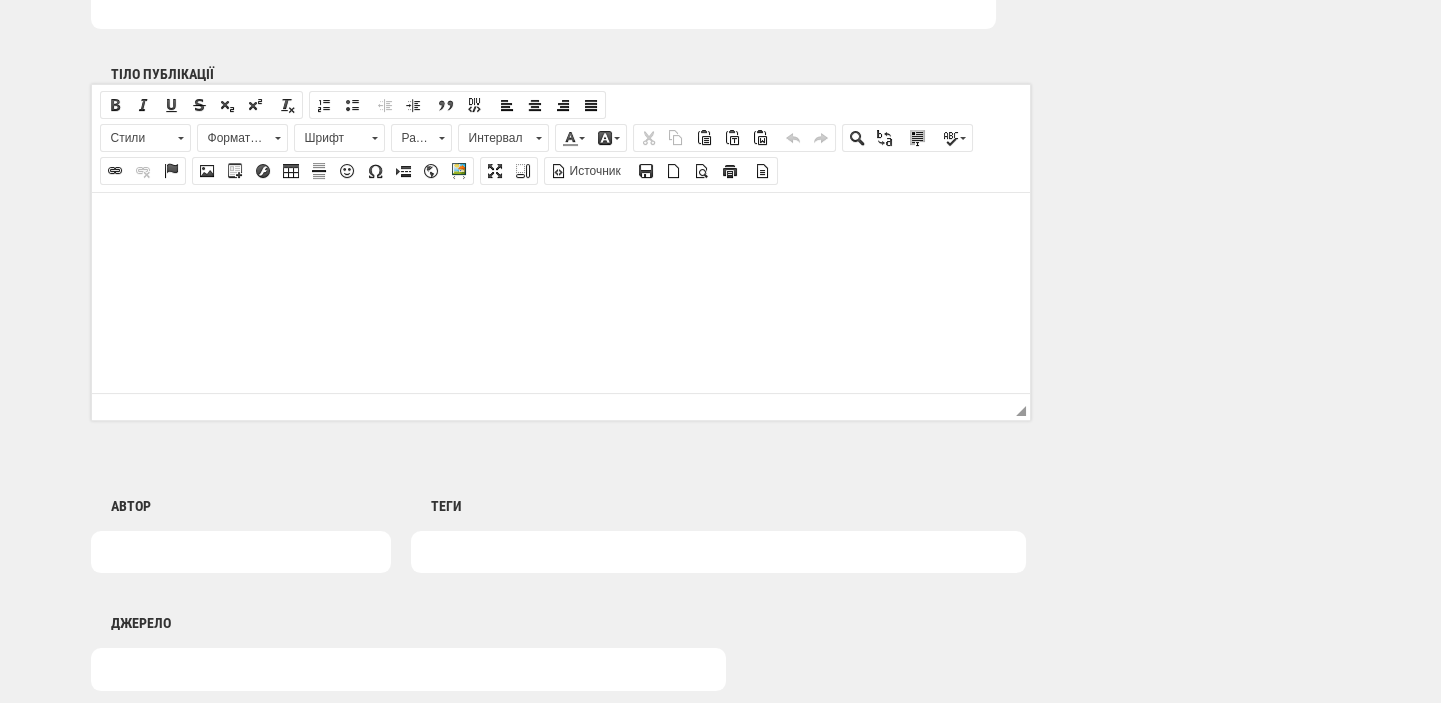scroll, scrollTop: 1272, scrollLeft: 0, axis: vertical 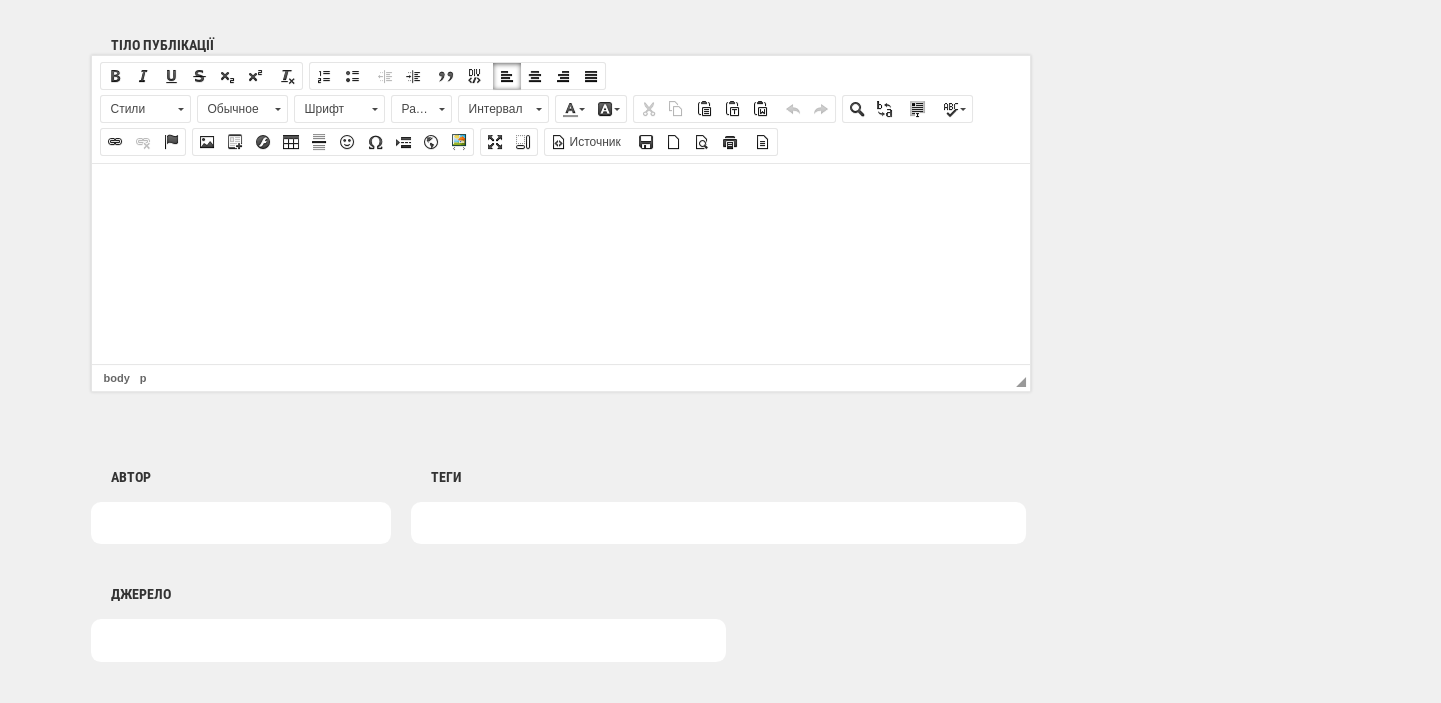 click at bounding box center [560, 193] 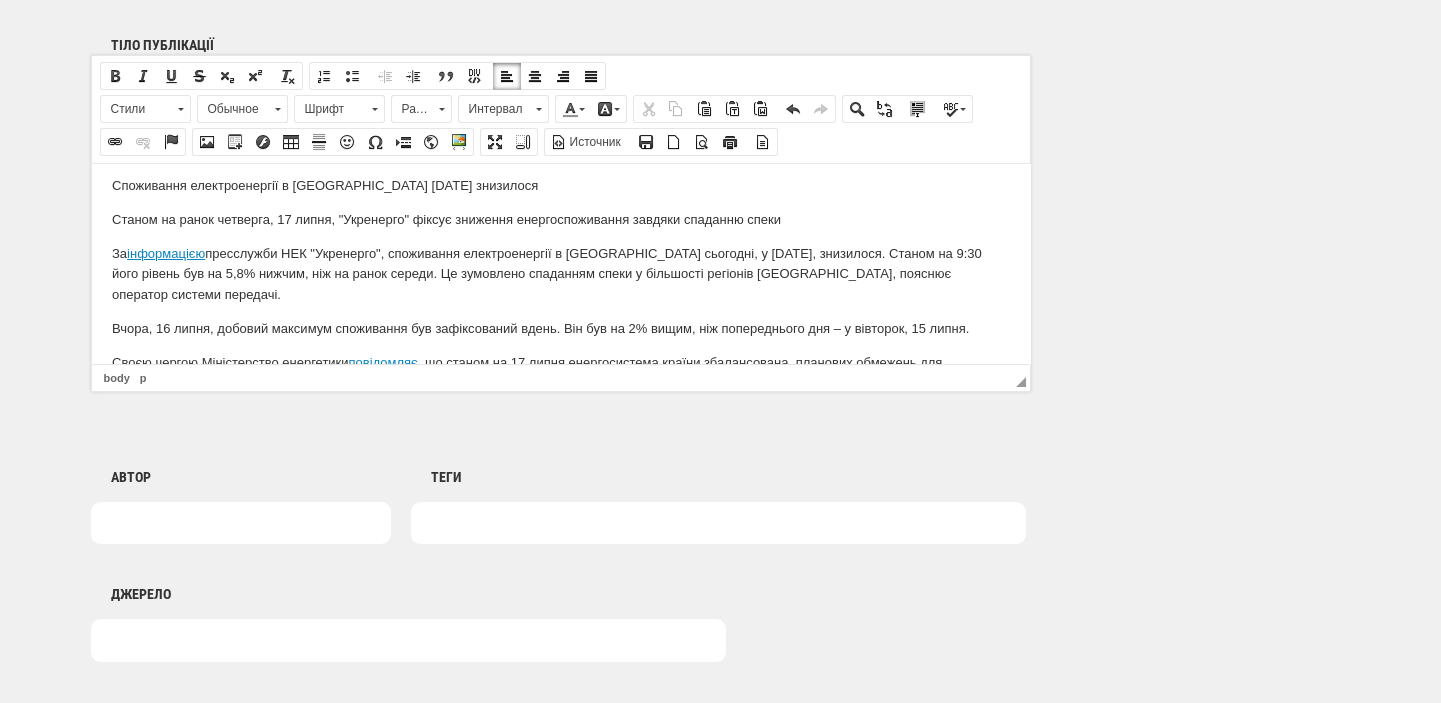 scroll, scrollTop: 0, scrollLeft: 0, axis: both 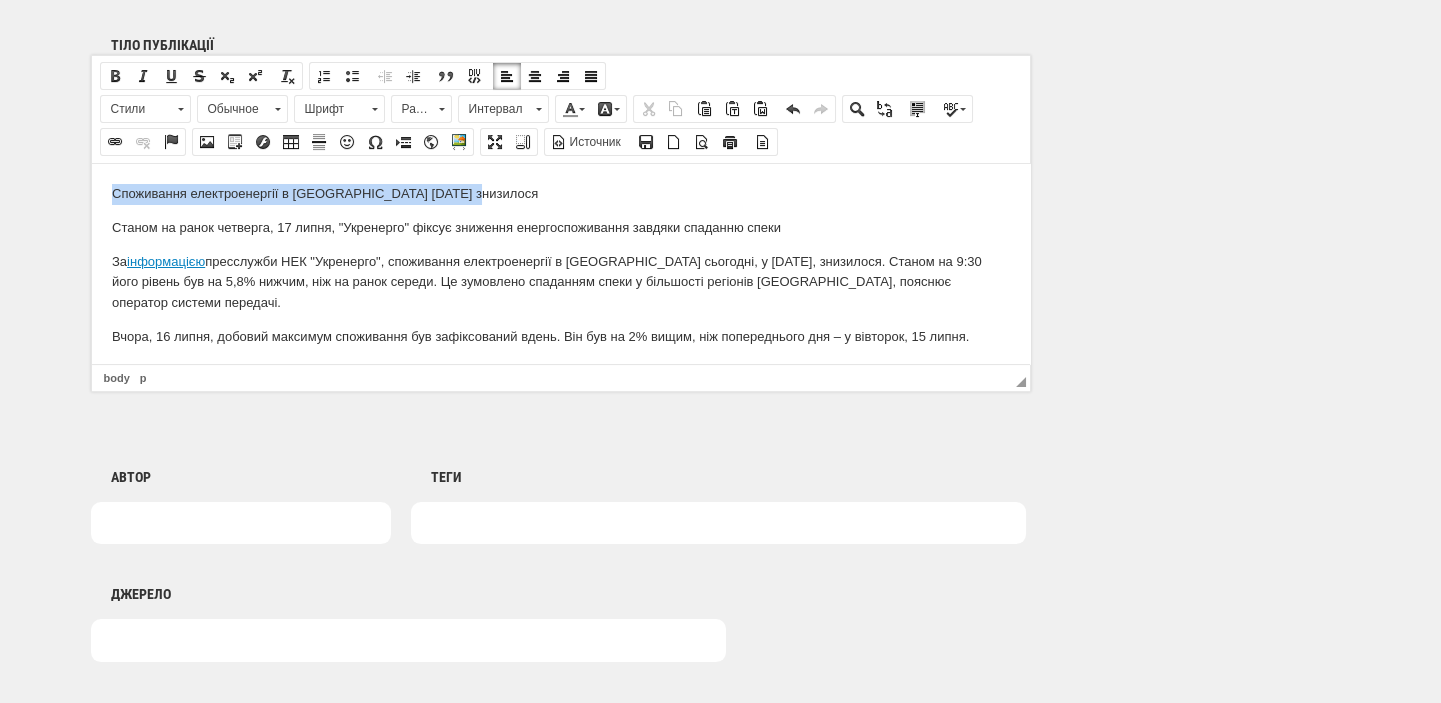 drag, startPoint x: 470, startPoint y: 193, endPoint x: 97, endPoint y: 185, distance: 373.0858 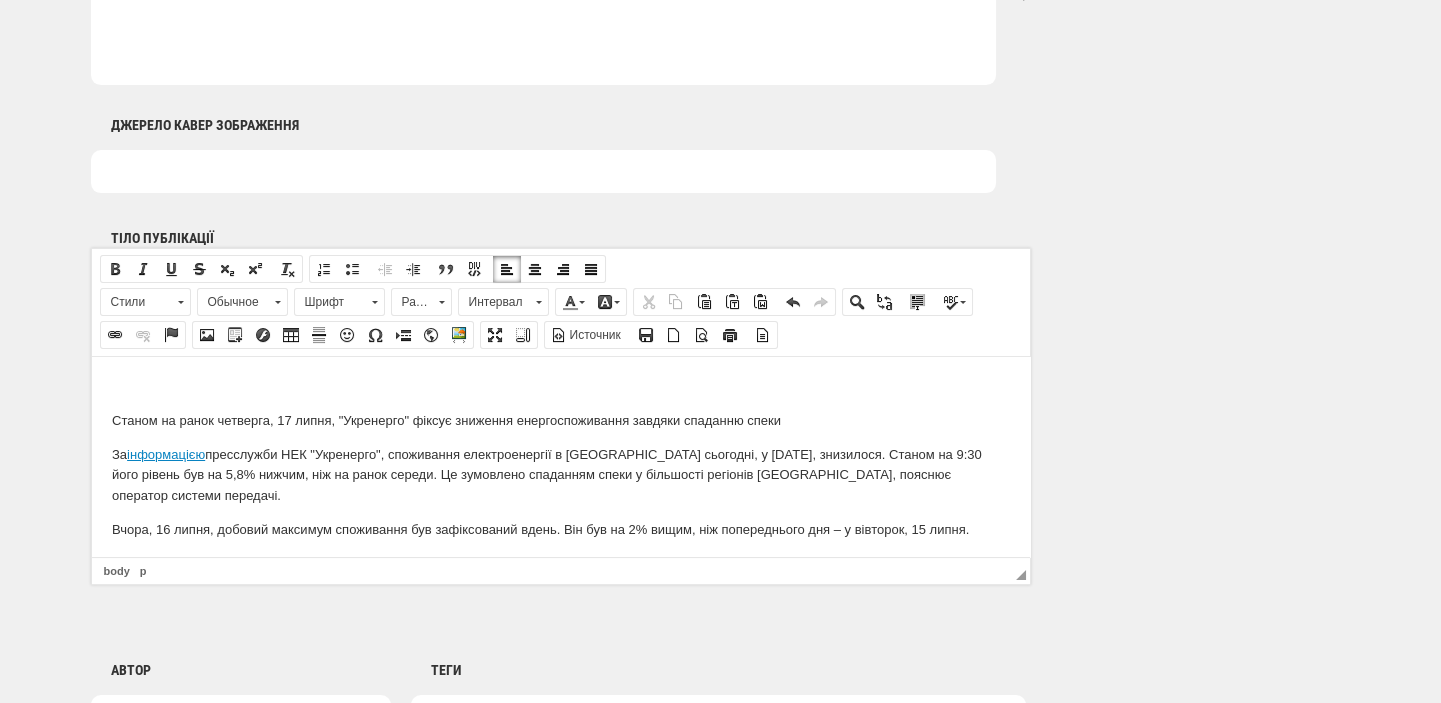 scroll, scrollTop: 848, scrollLeft: 0, axis: vertical 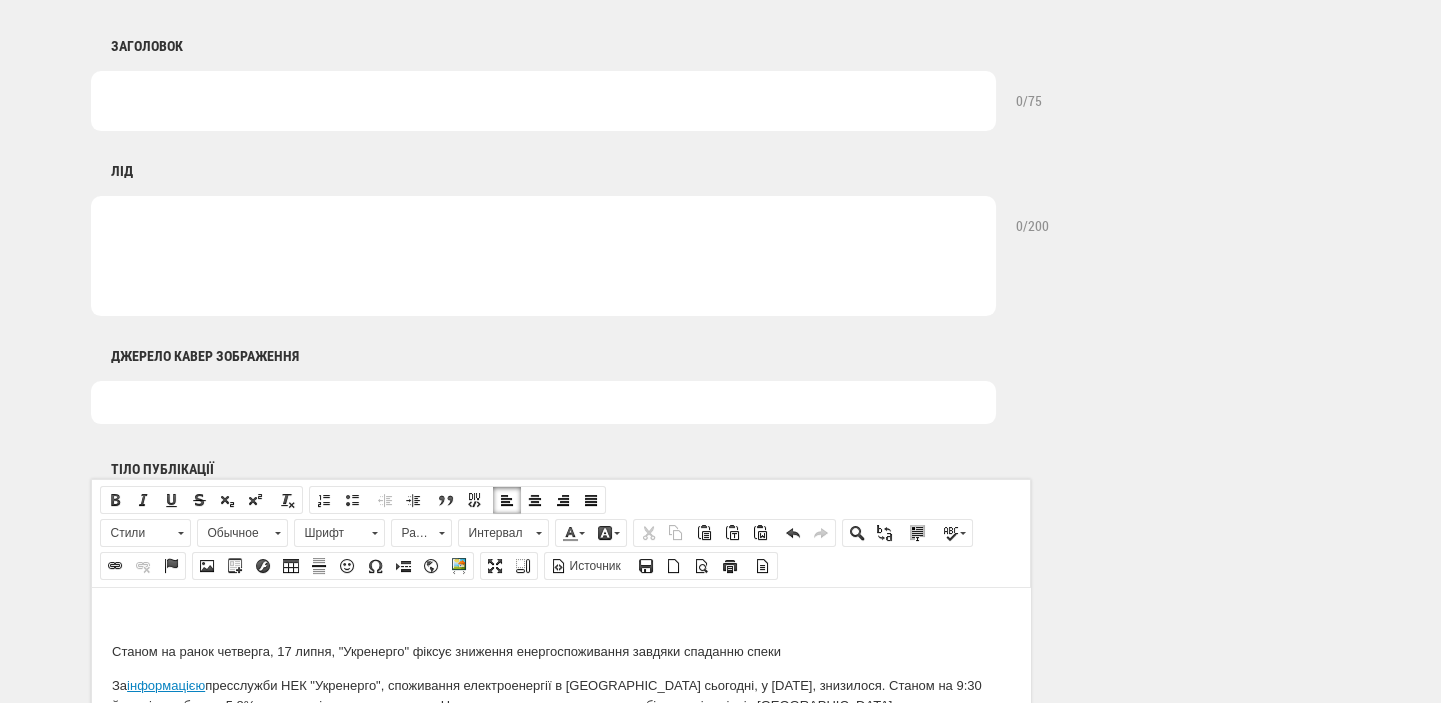 click at bounding box center (543, 101) 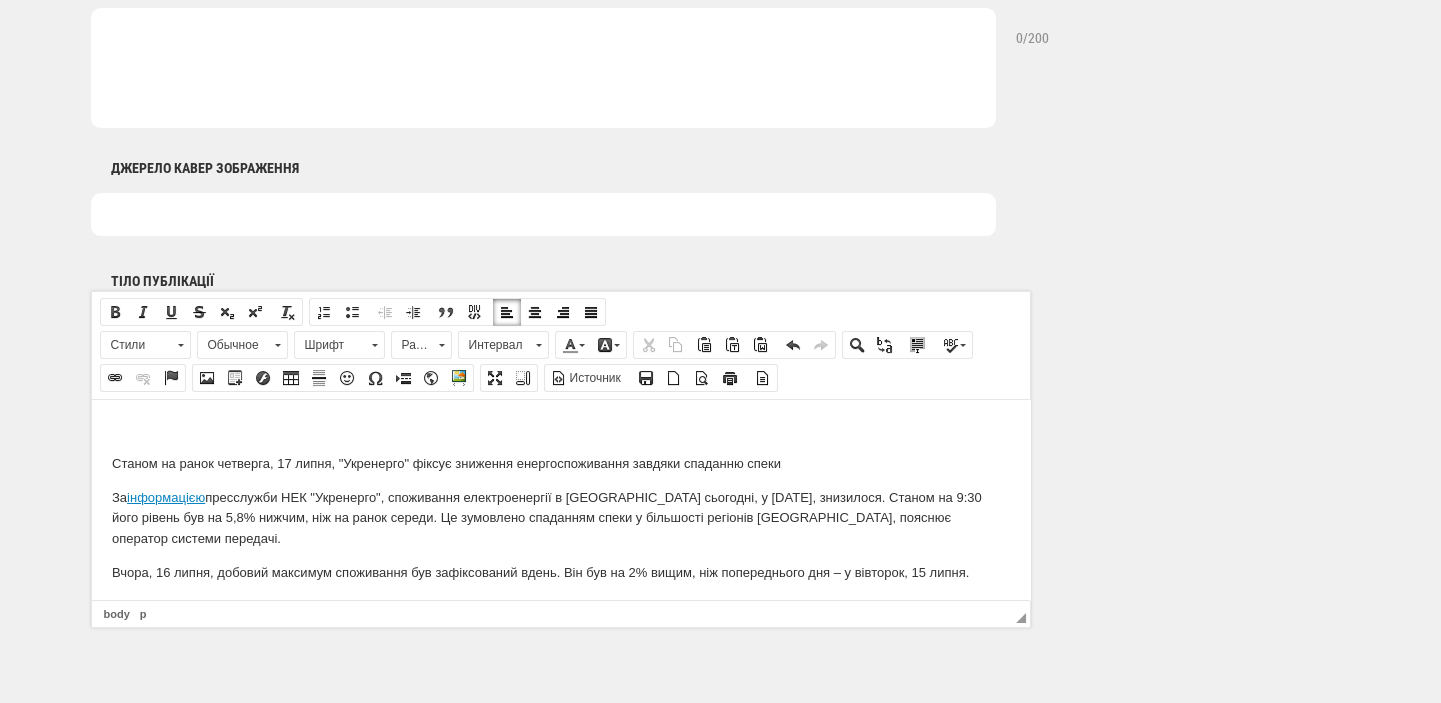 scroll, scrollTop: 1060, scrollLeft: 0, axis: vertical 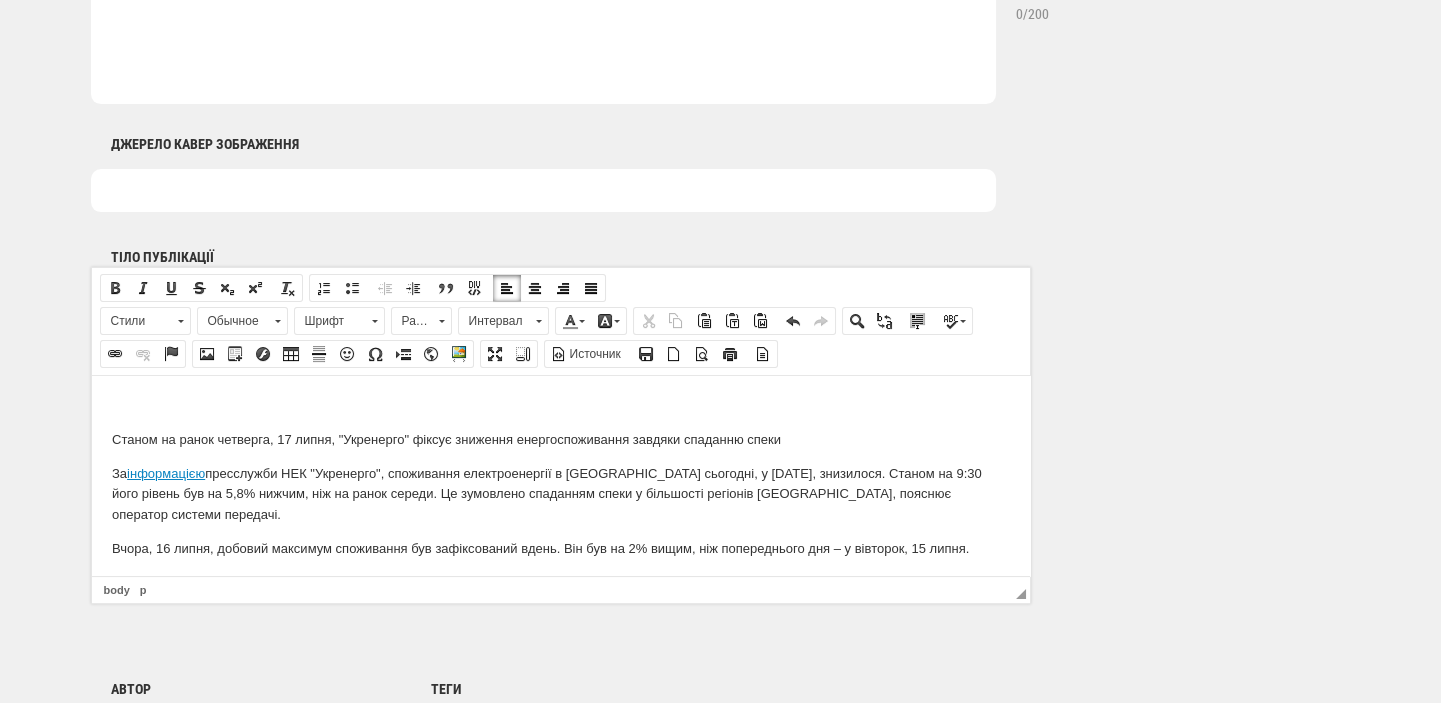 type on "Споживання електроенергії в [GEOGRAPHIC_DATA] [DATE] знизилося" 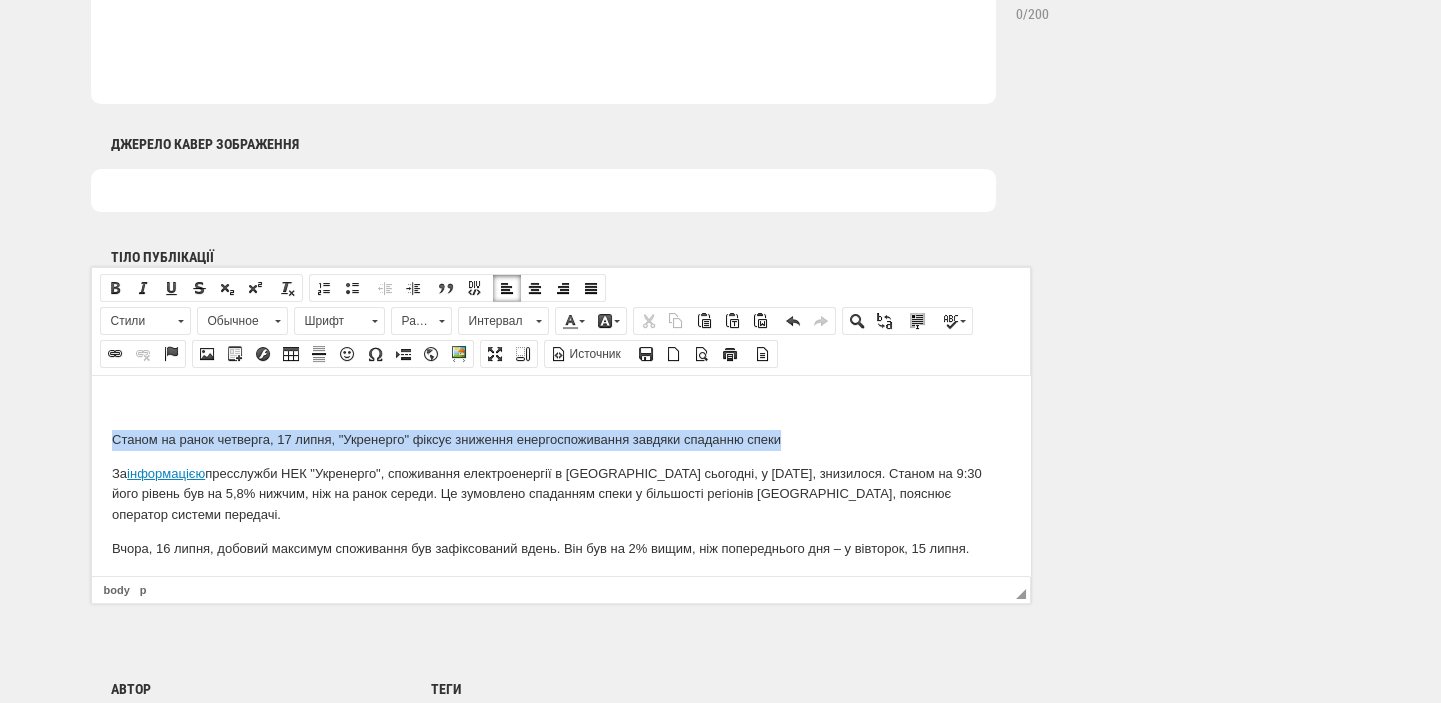 drag, startPoint x: 803, startPoint y: 436, endPoint x: 105, endPoint y: 843, distance: 807.99316 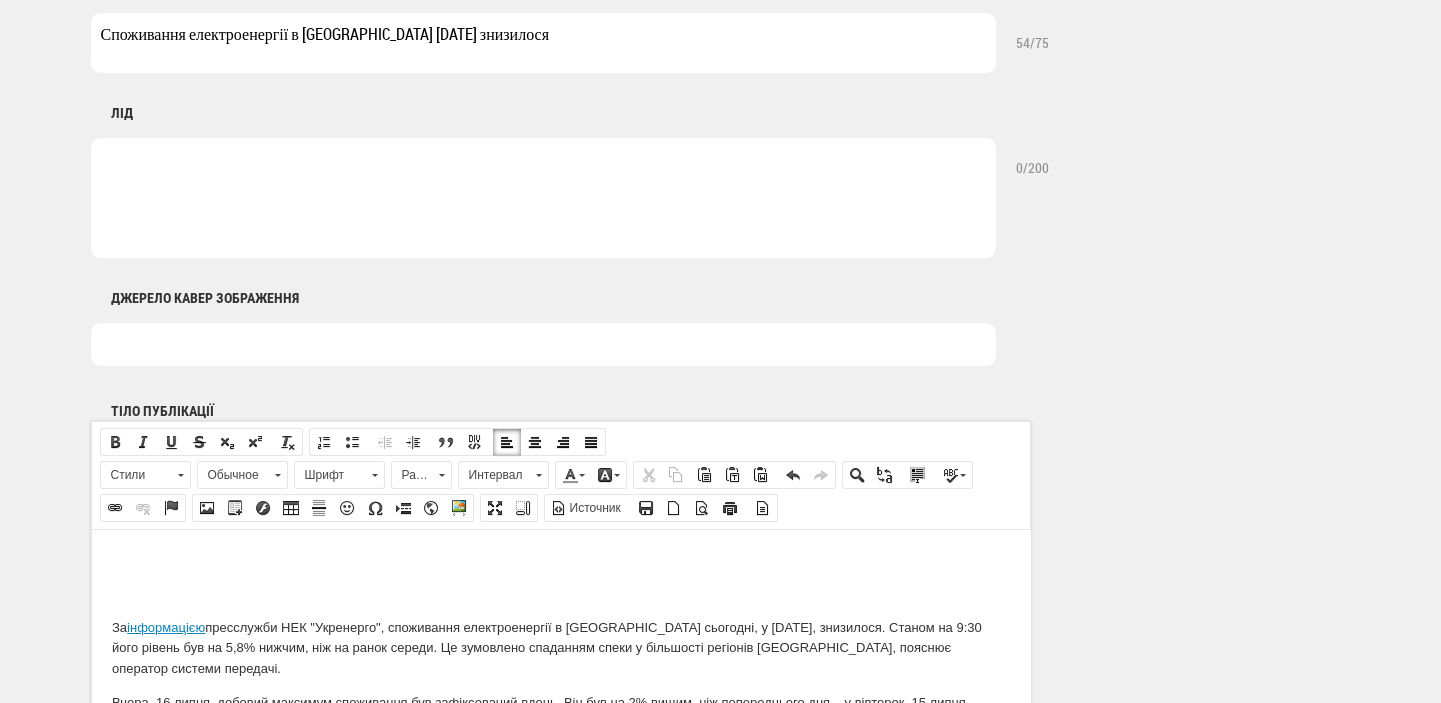scroll, scrollTop: 848, scrollLeft: 0, axis: vertical 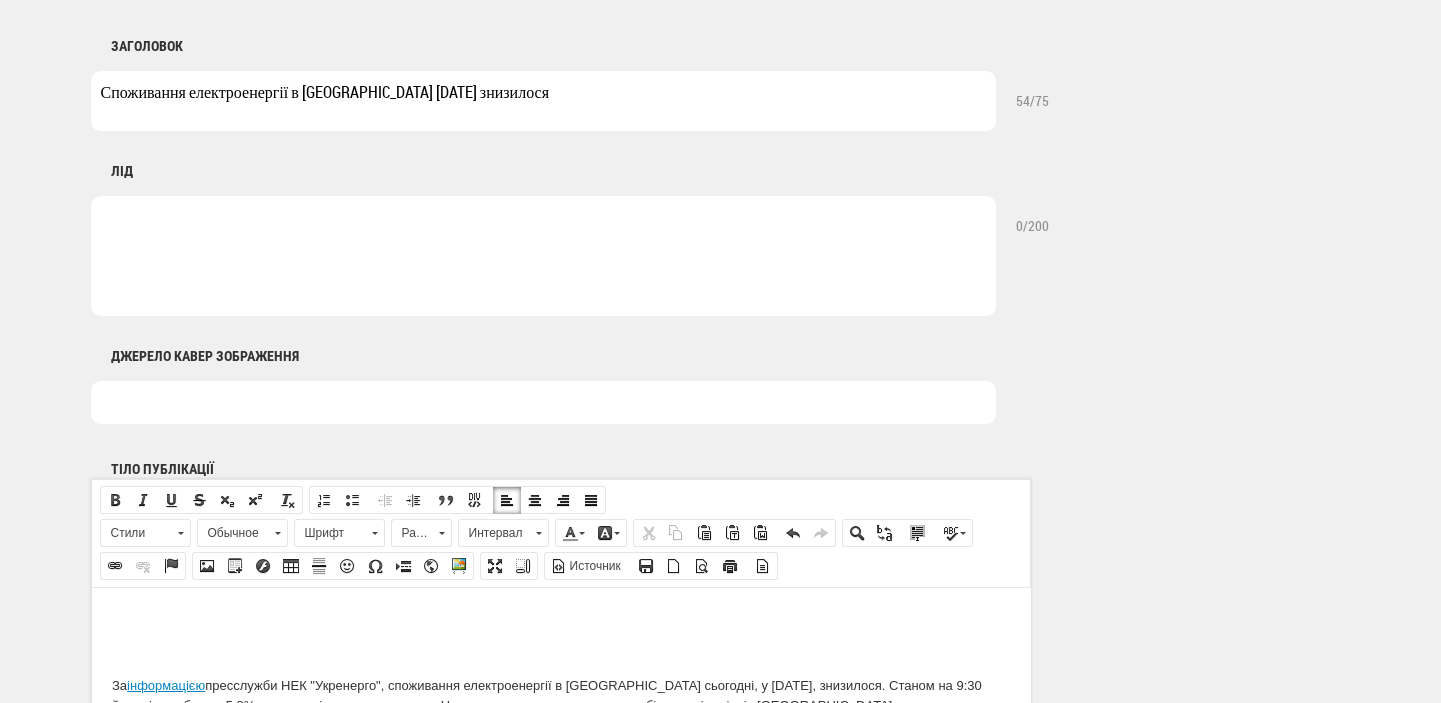 click at bounding box center (543, 256) 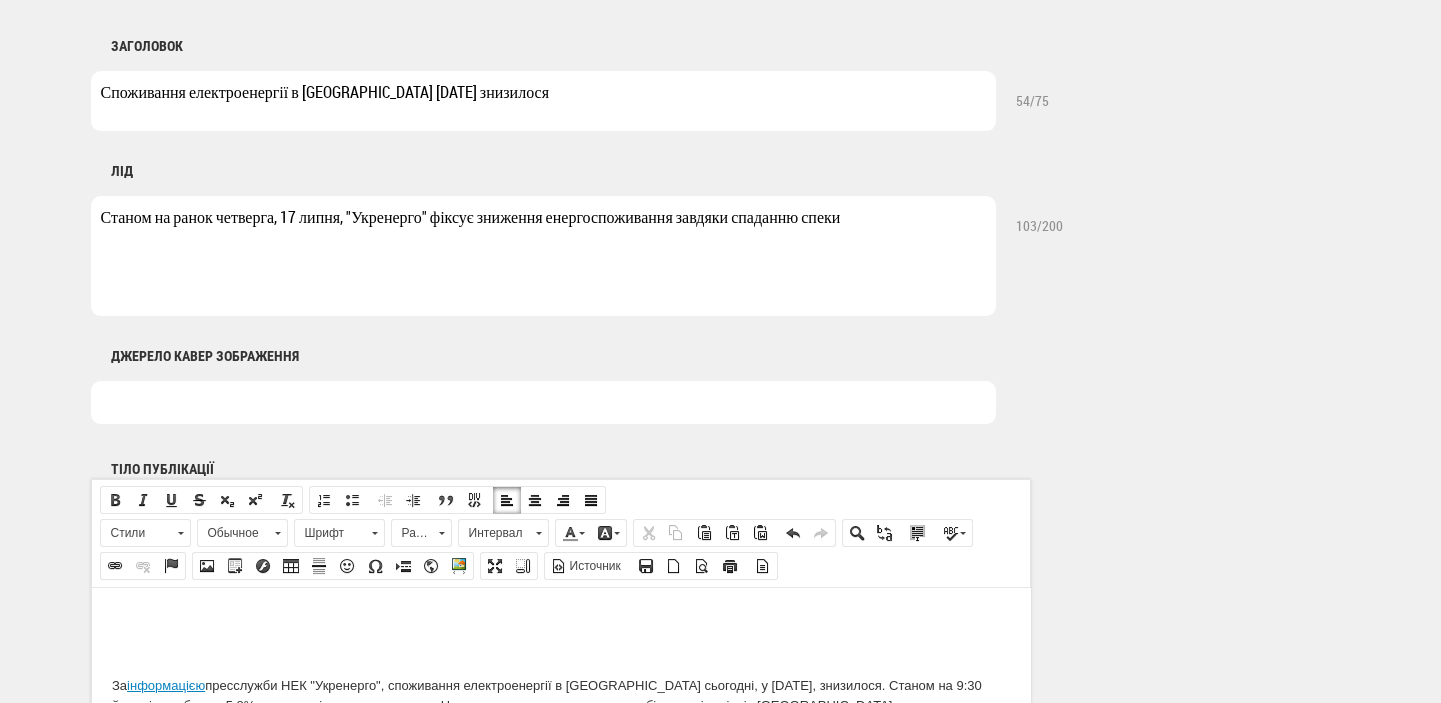 drag, startPoint x: 460, startPoint y: 216, endPoint x: 354, endPoint y: 218, distance: 106.01887 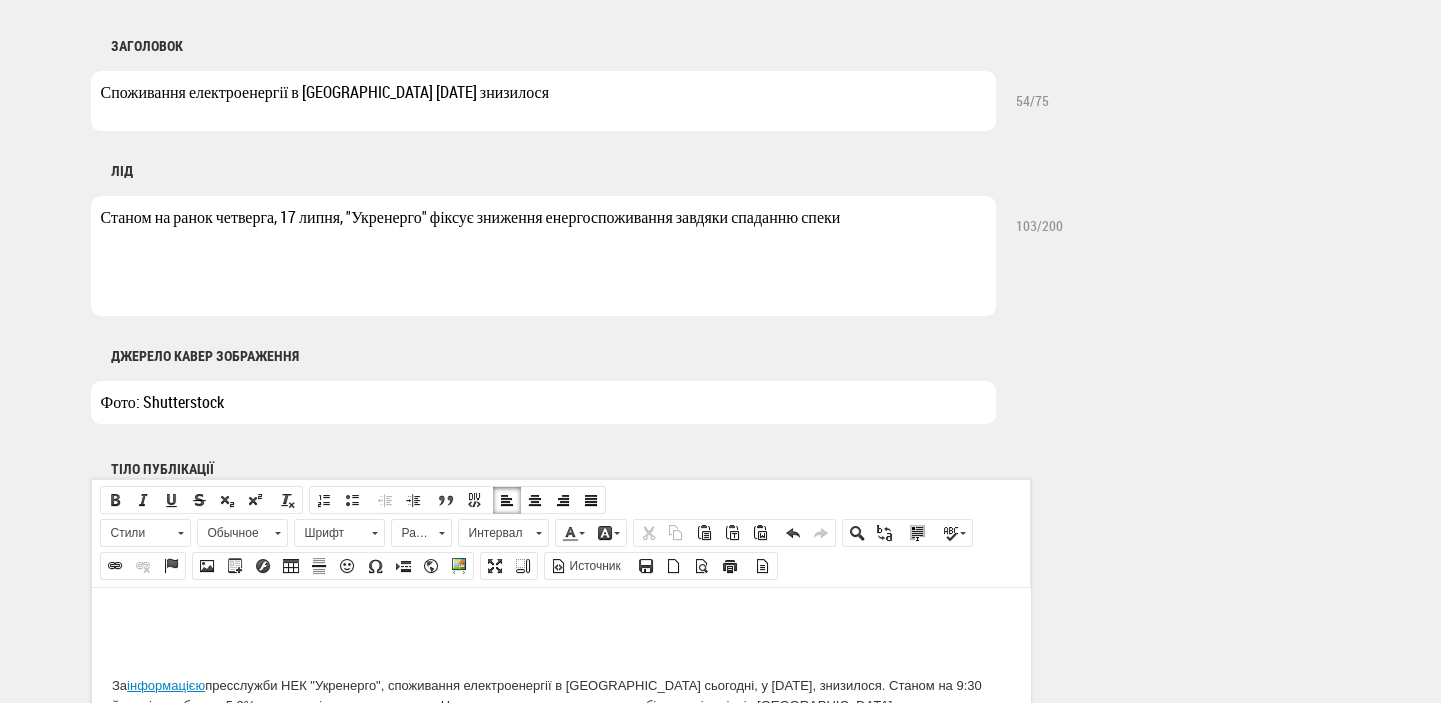 click on "За  інформацією  пресслужби НЕК "Укренерго", споживання електроенергії в Україні сьогодні, у четвер 17 липня, знизилося. Станом на 9:30 його рівень був на 5,8% нижчим, ніж на ранок середи. Це зумовлено спаданням спеки у більшості регіонів України, пояснює оператор системи передачі. Вчора, 16 липня, добовий максимум споживання був зафіксований вдень. Він був на 2% вищим, ніж попереднього дня – у вівторок, 15 липня. Своєю чергою Міністерство енергетики  повідомляє Як  повідомляла" at bounding box center (560, 781) 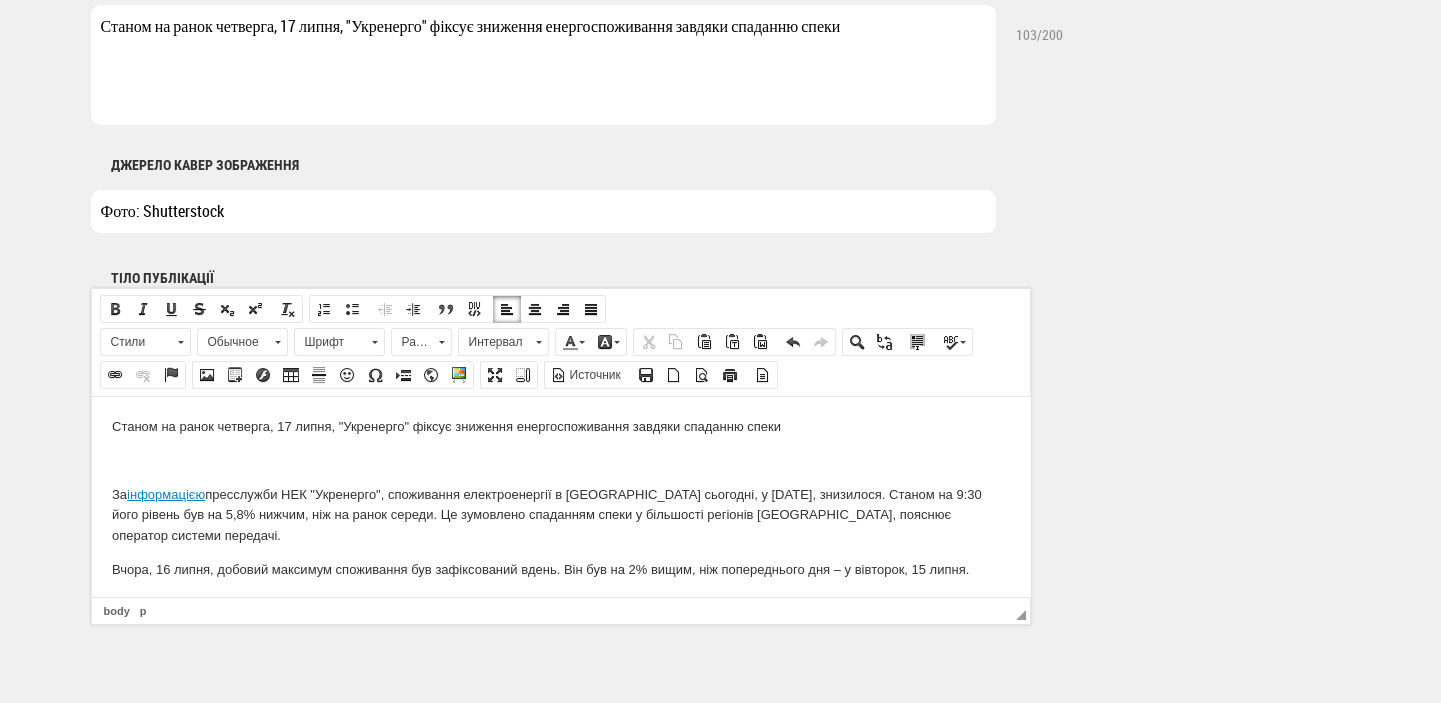 scroll, scrollTop: 1060, scrollLeft: 0, axis: vertical 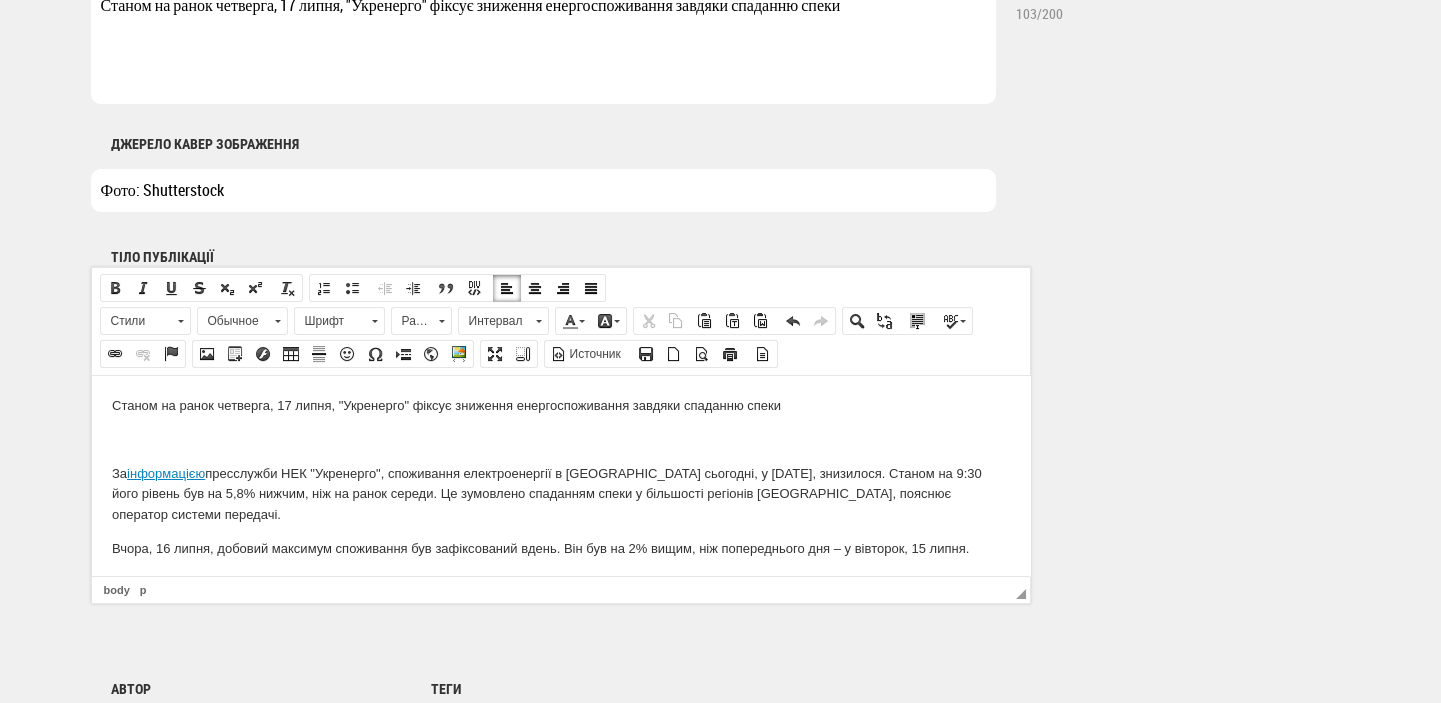 click at bounding box center (560, 439) 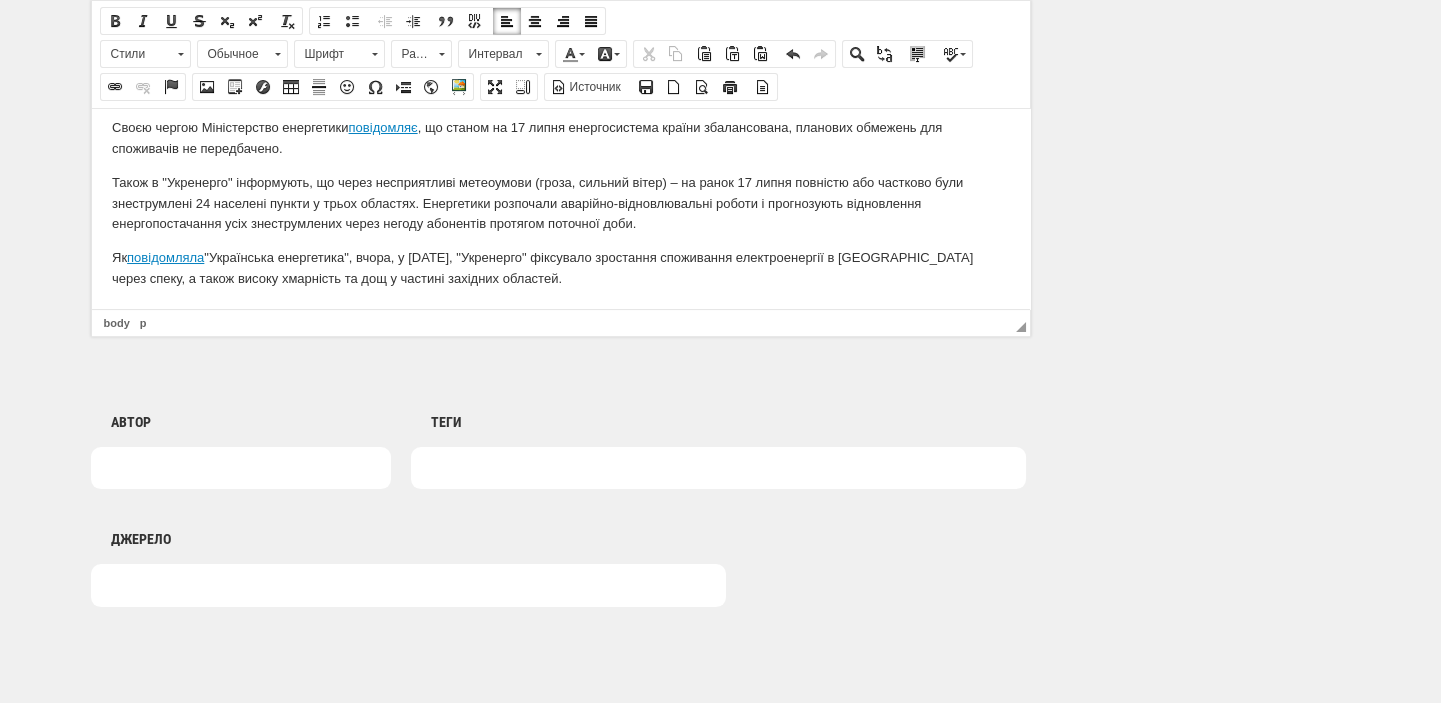 scroll, scrollTop: 1484, scrollLeft: 0, axis: vertical 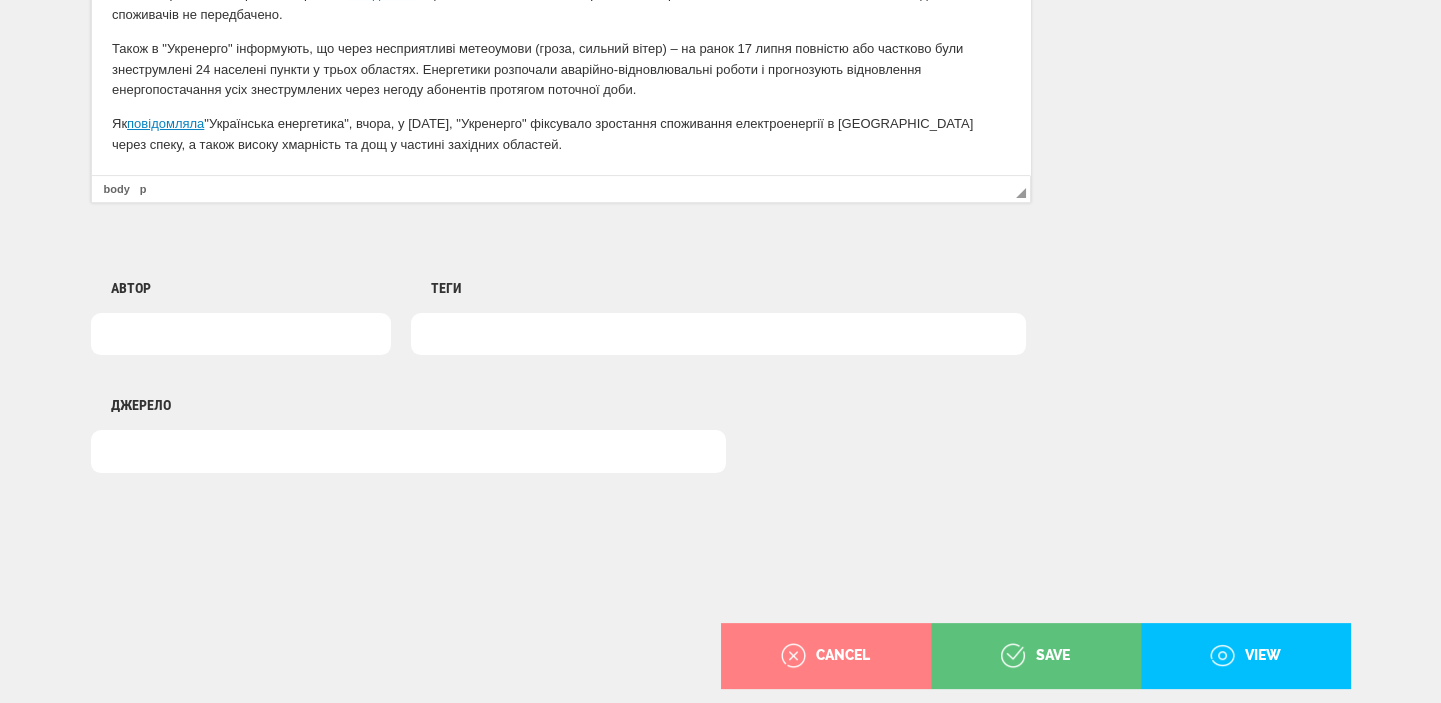 click at bounding box center (718, 334) 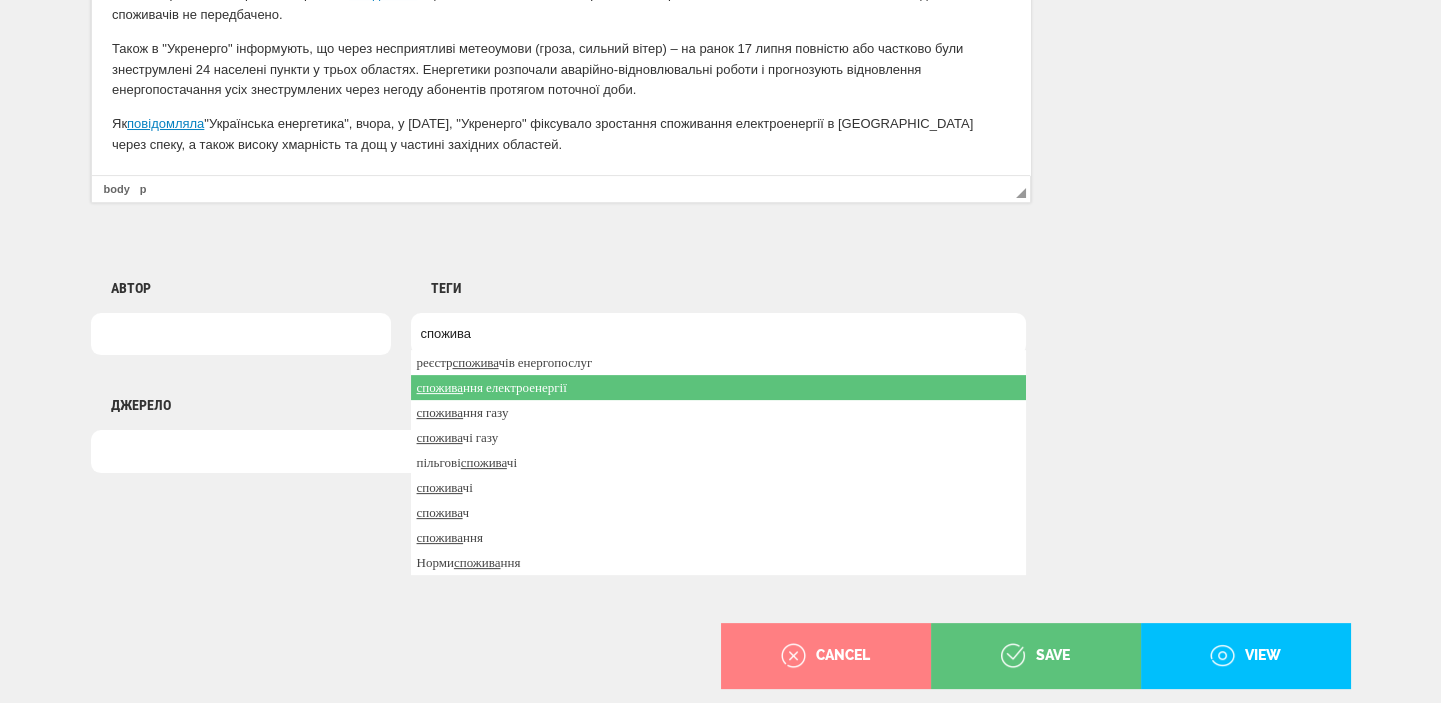type on "спожива" 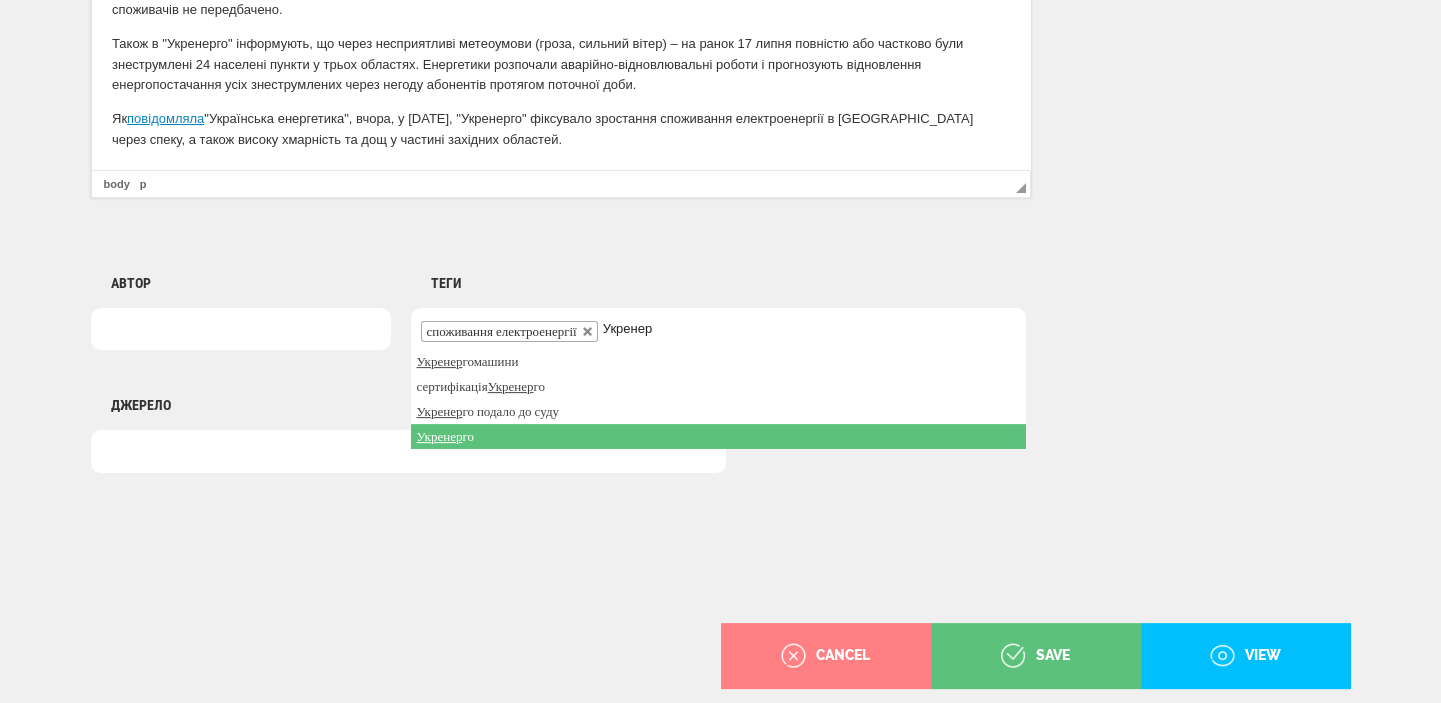 type on "Укренер" 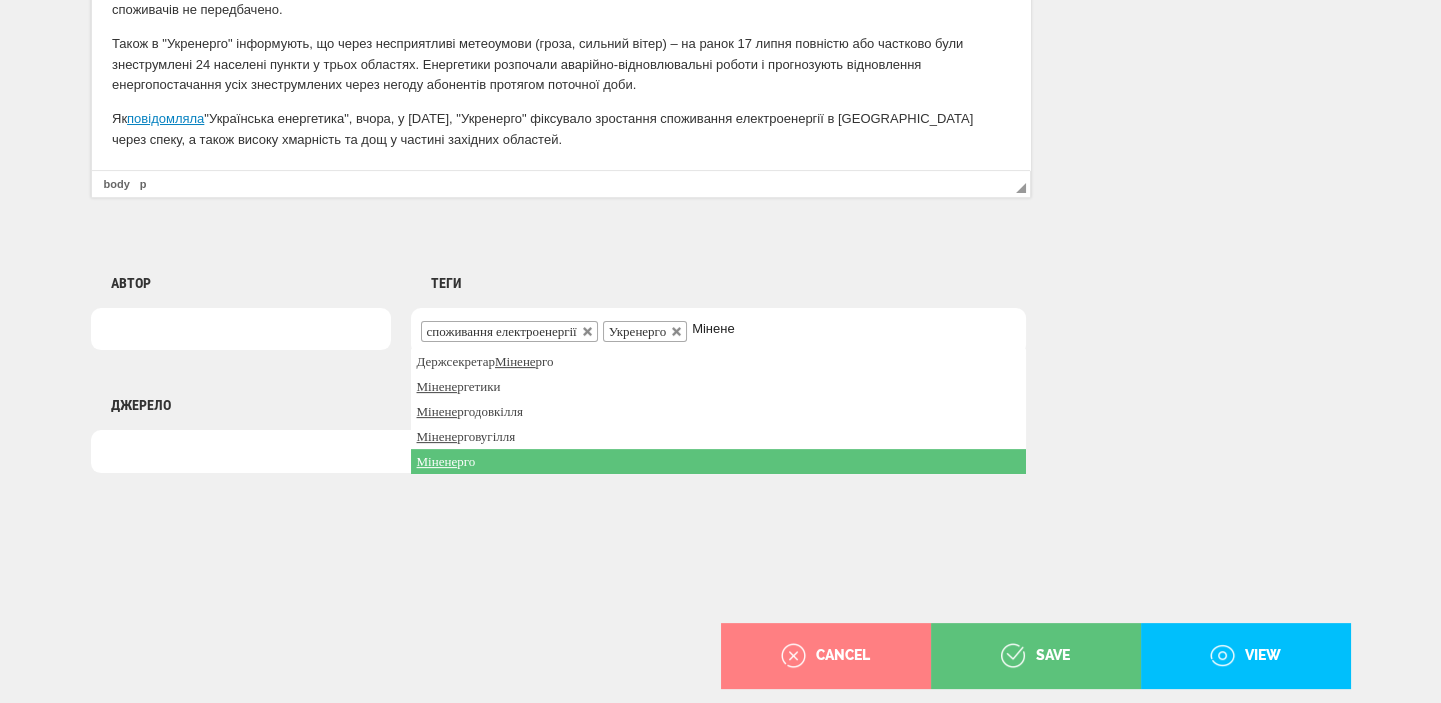 type on "Мінене" 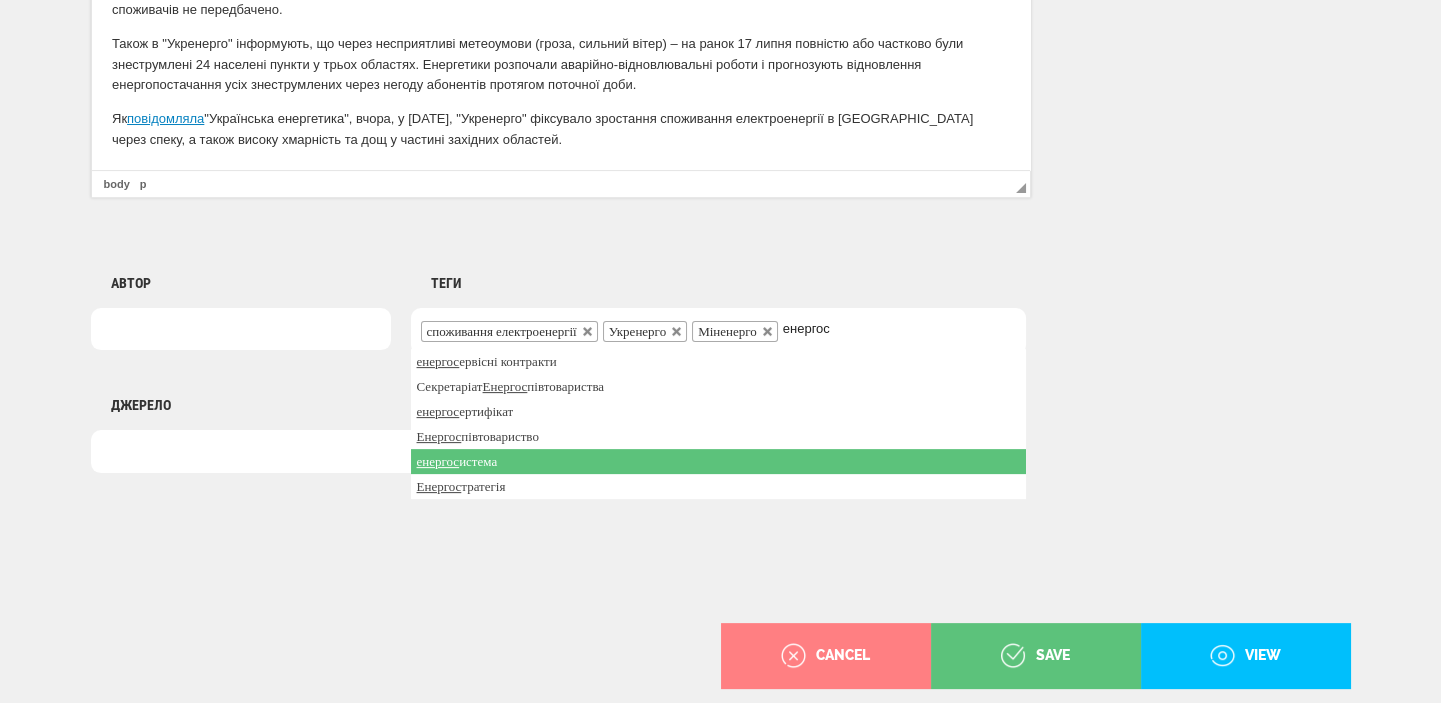 type on "енергос" 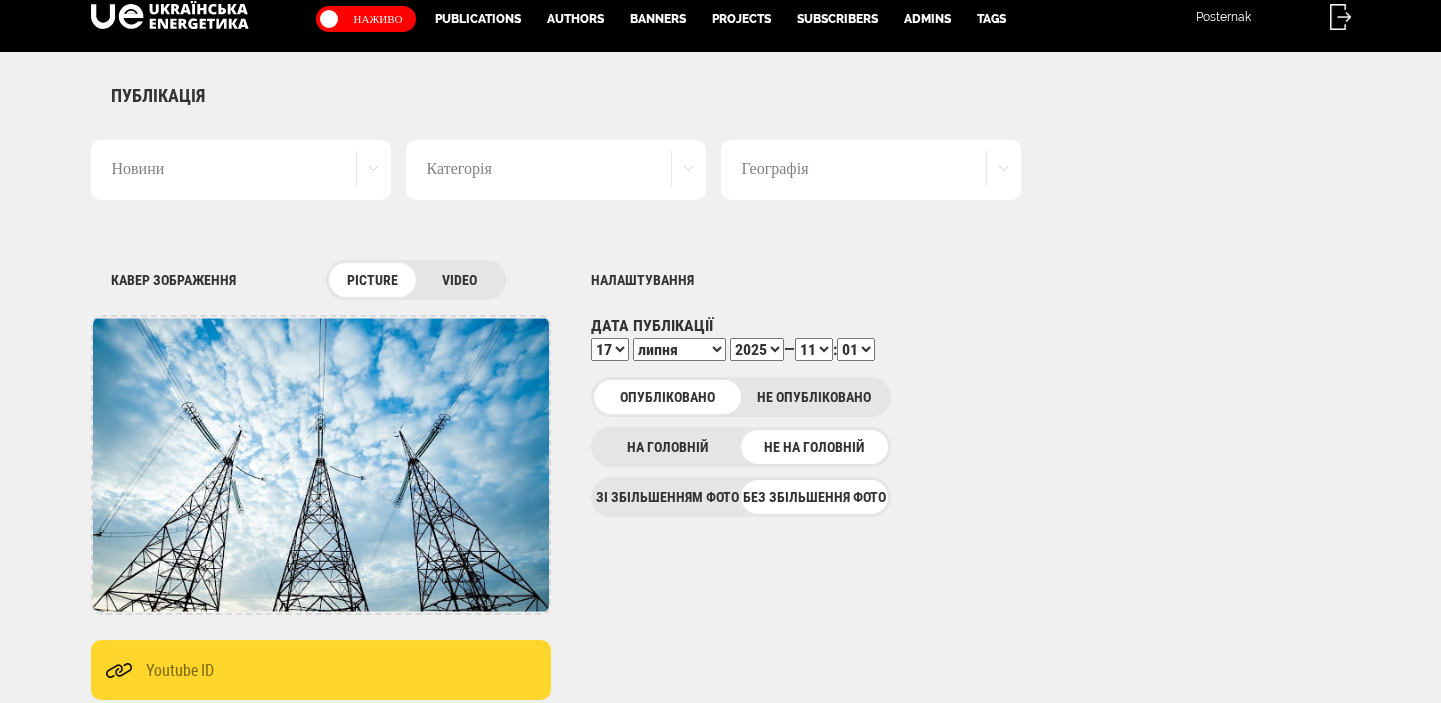scroll, scrollTop: 0, scrollLeft: 0, axis: both 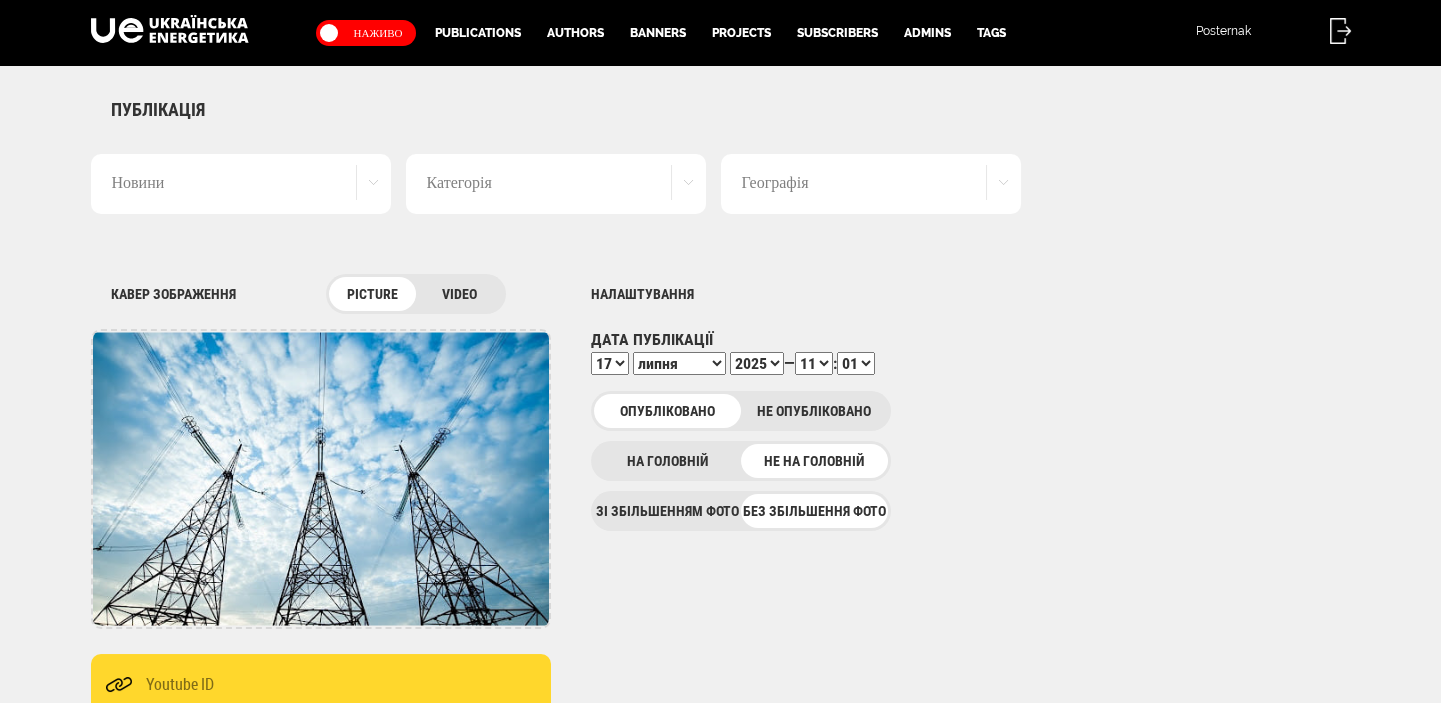 click on "00
01
02
03
04
05
06
07
08
09
10
11
12
13
14
15
16
17
18
19
20
21
22
23
24
25
26
27
28
29
30
31
32
33
34
35
36
37
38
39
40
41
42
43
44
45
46
47
48
49
50
51
52
53
54
55
56
57
58
59" at bounding box center [856, 363] 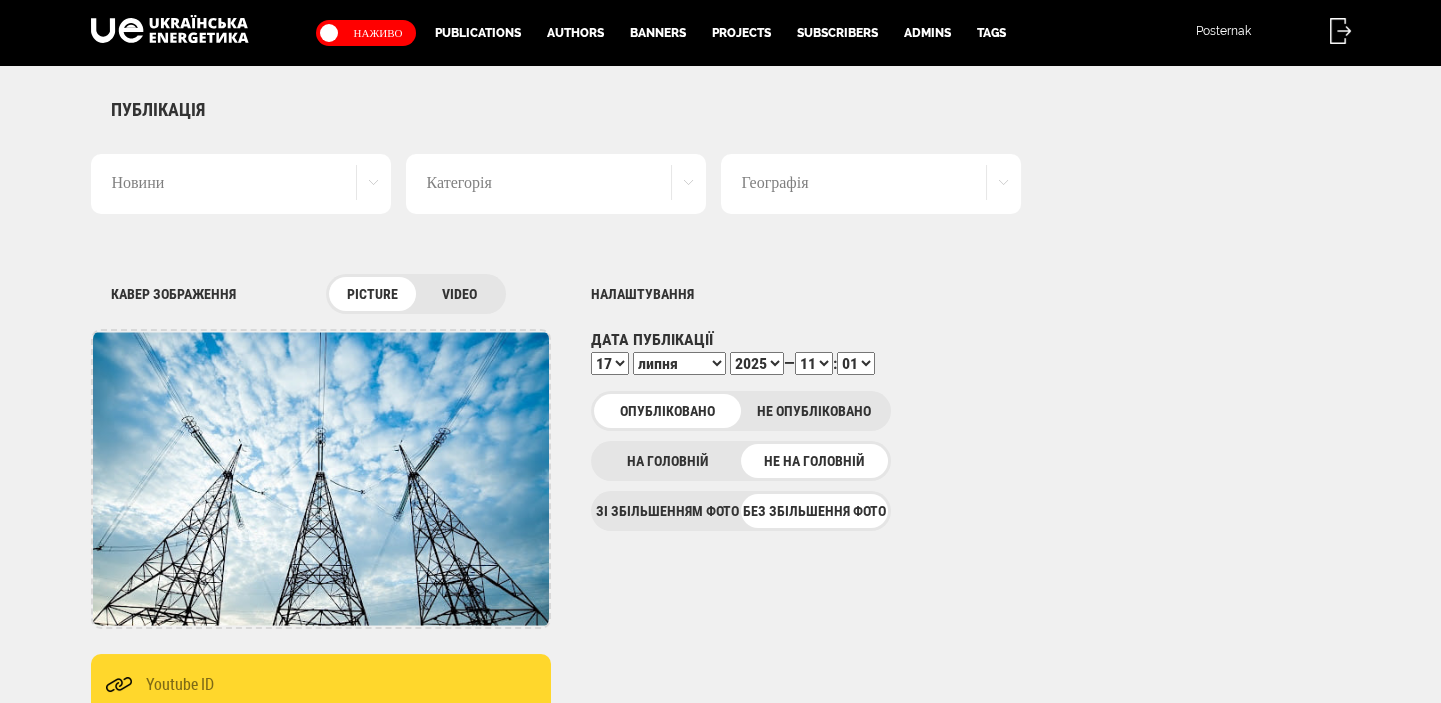 select on "02" 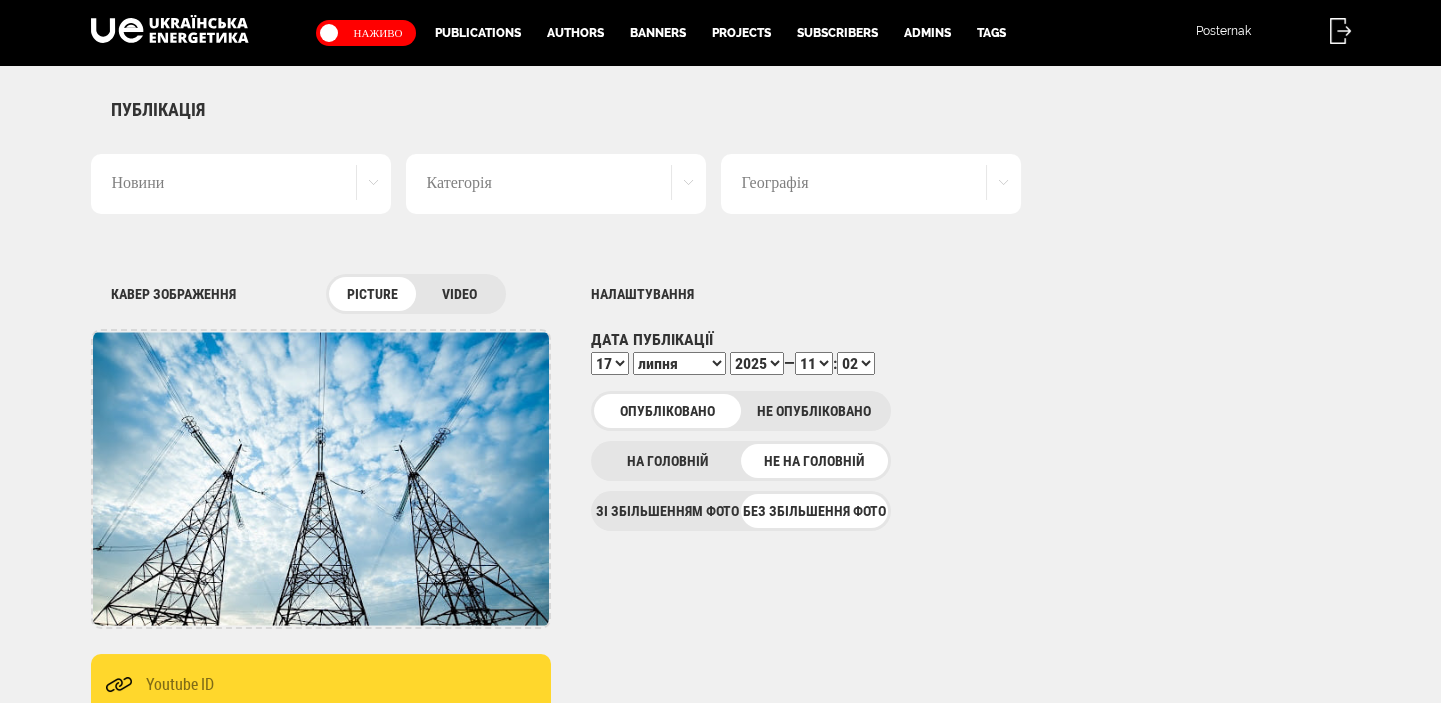 click on "00
01
02
03
04
05
06
07
08
09
10
11
12
13
14
15
16
17
18
19
20
21
22
23
24
25
26
27
28
29
30
31
32
33
34
35
36
37
38
39
40
41
42
43
44
45
46
47
48
49
50
51
52
53
54
55
56
57
58
59" at bounding box center (856, 363) 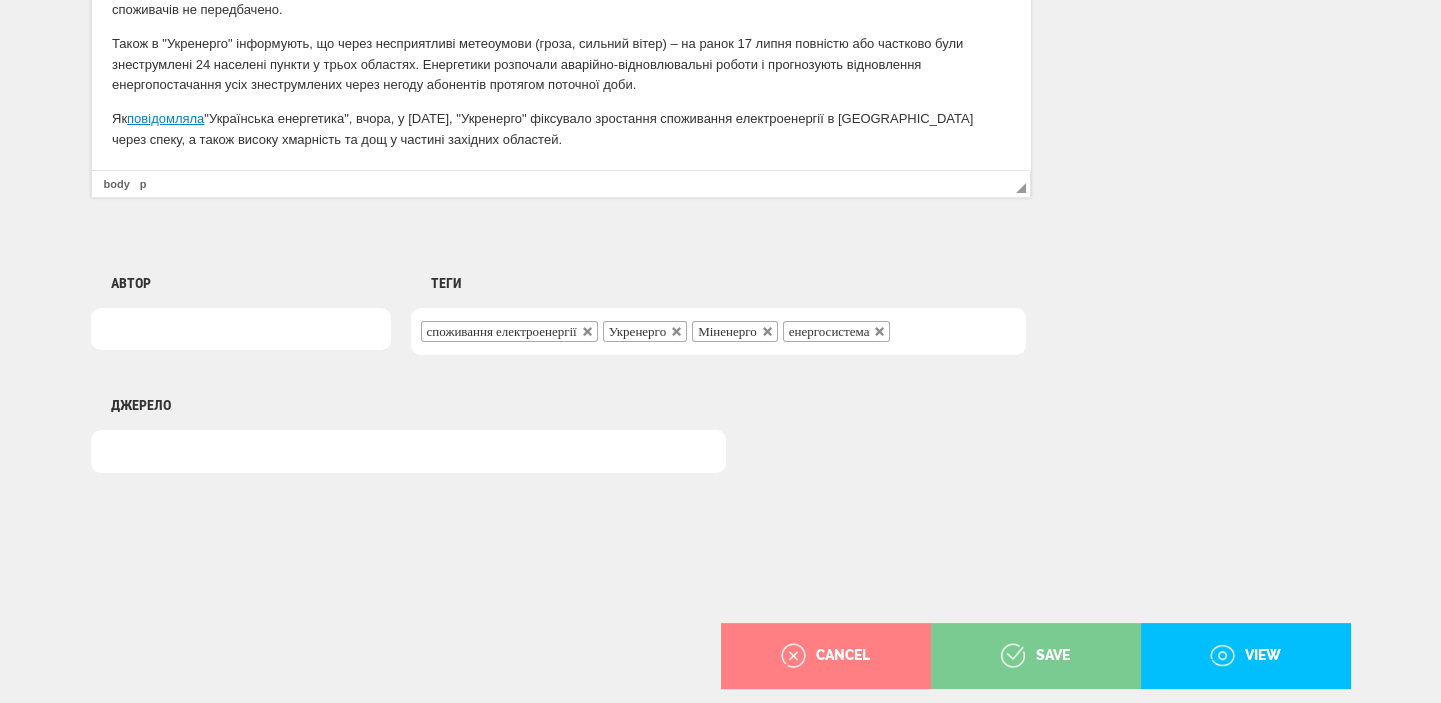 click on "save" at bounding box center [1036, 656] 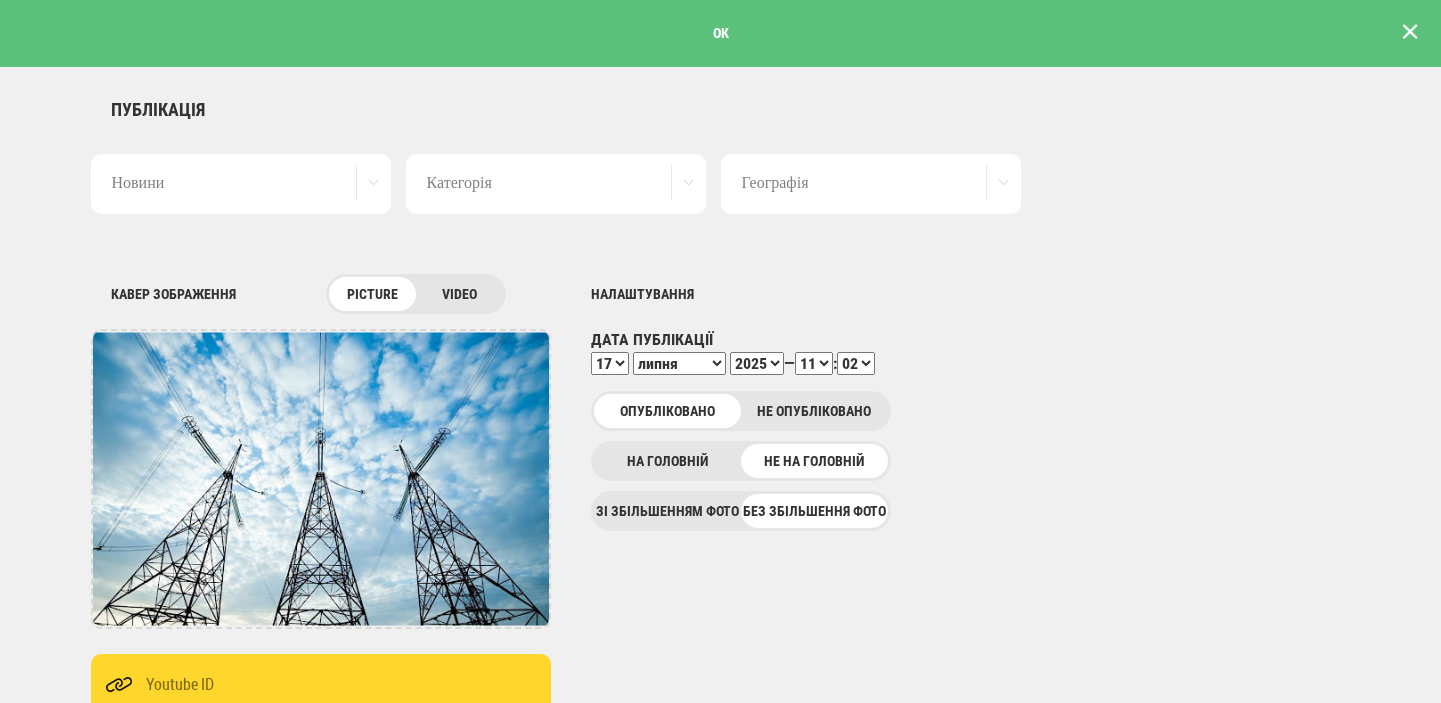 scroll, scrollTop: 0, scrollLeft: 0, axis: both 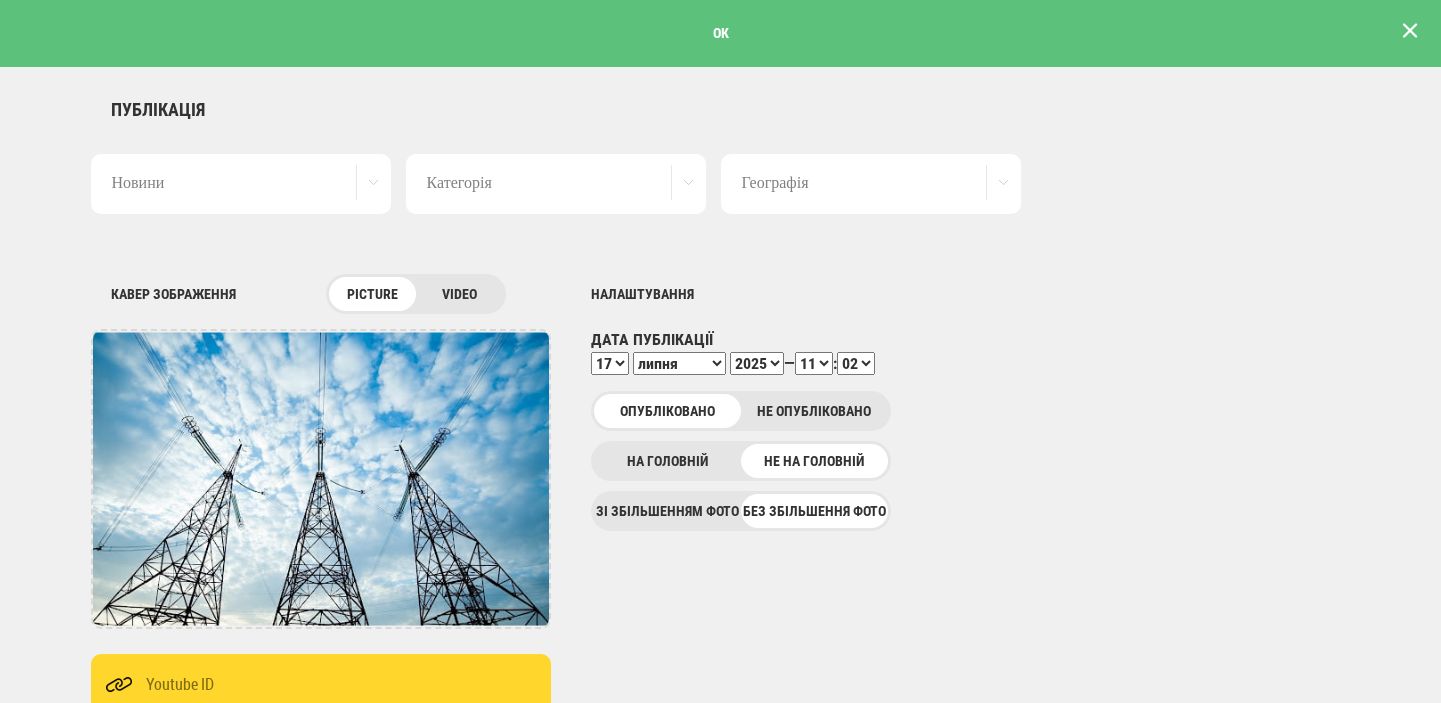 click at bounding box center [1410, 31] 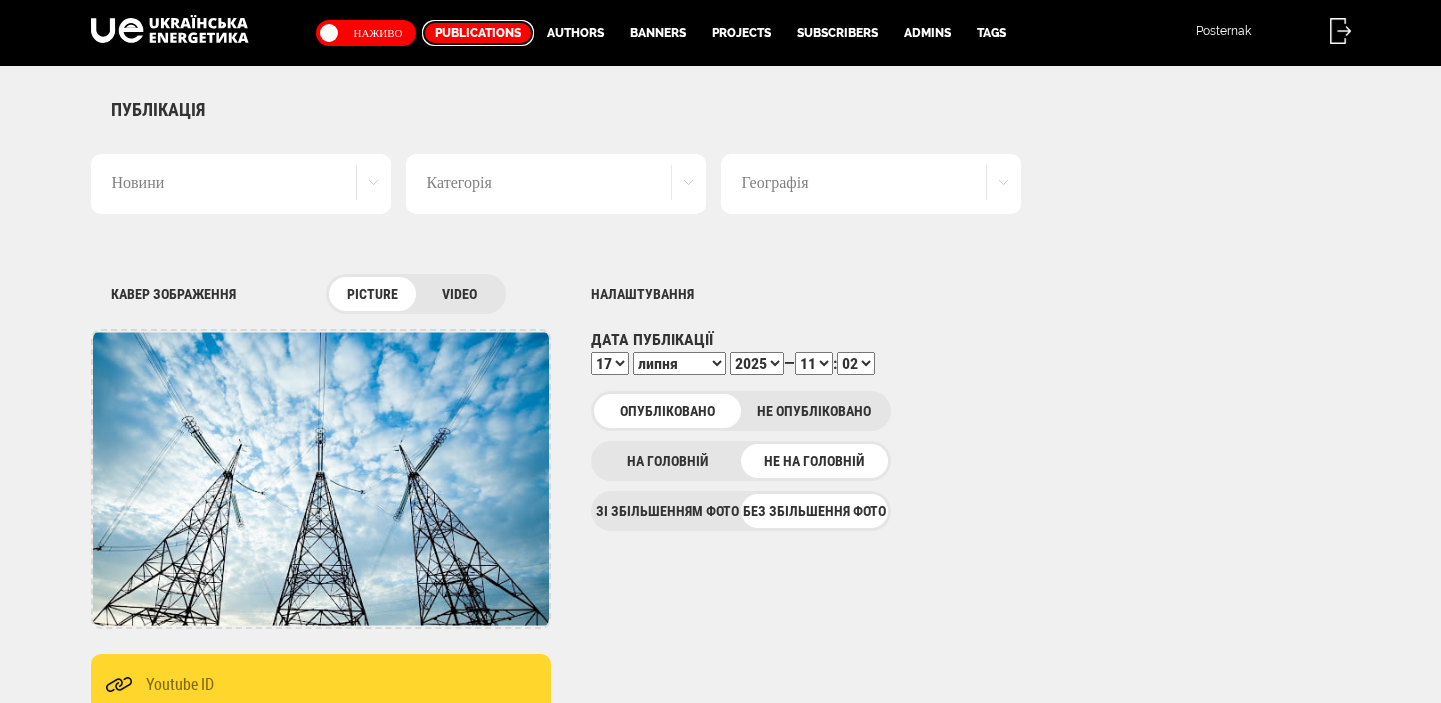 click on "Publications" at bounding box center (478, 33) 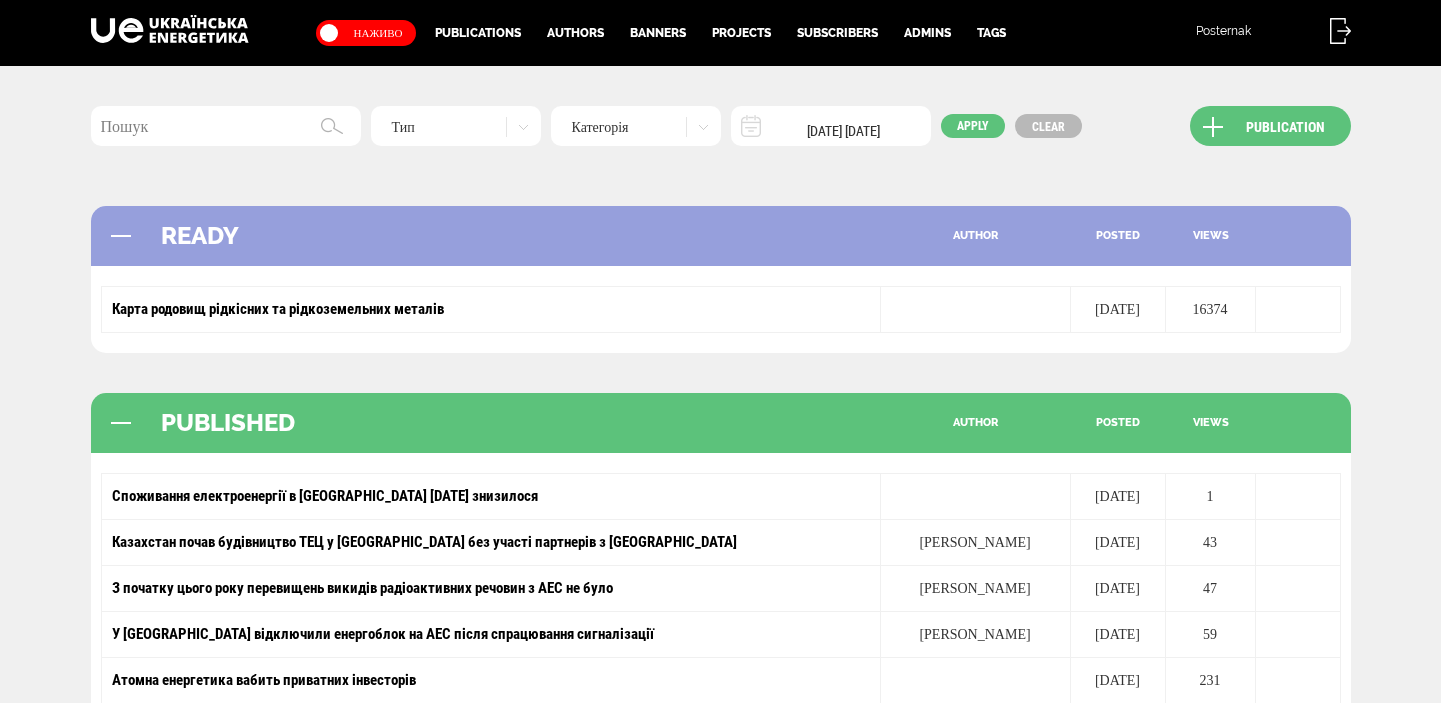 scroll, scrollTop: 0, scrollLeft: 0, axis: both 